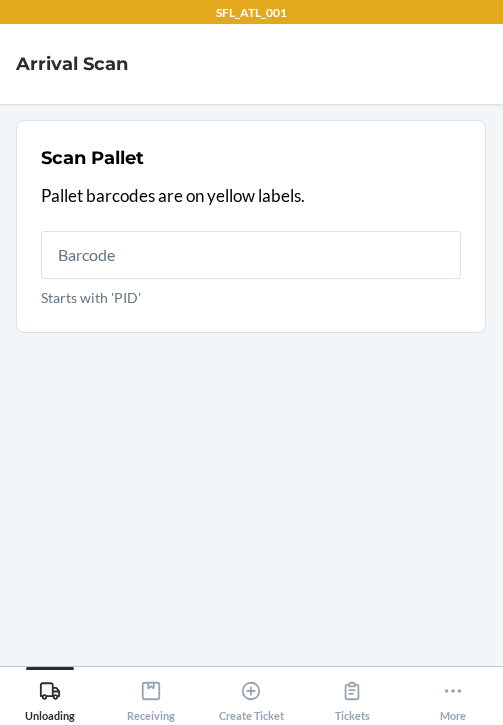 scroll, scrollTop: 0, scrollLeft: 0, axis: both 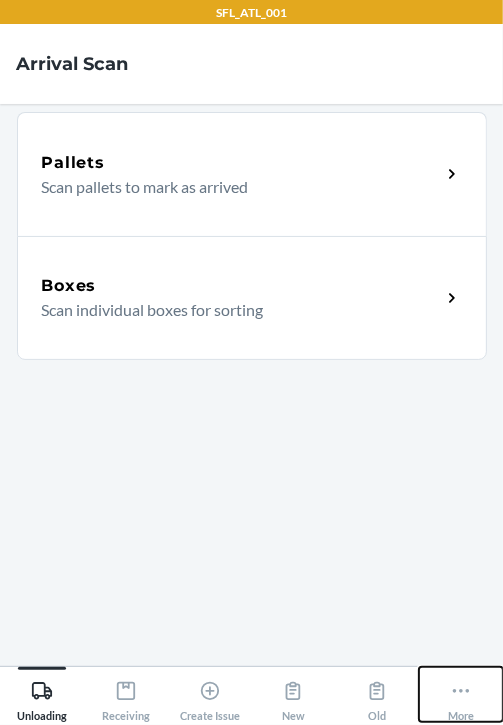 click on "More" at bounding box center [461, 697] 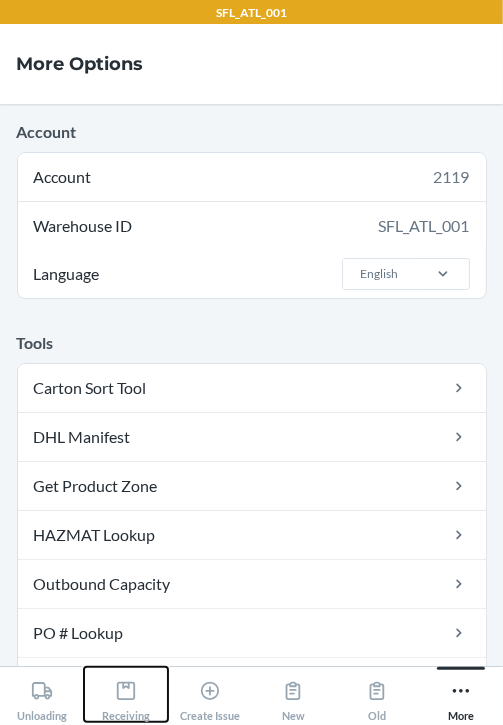 click on "Receiving" at bounding box center [126, 697] 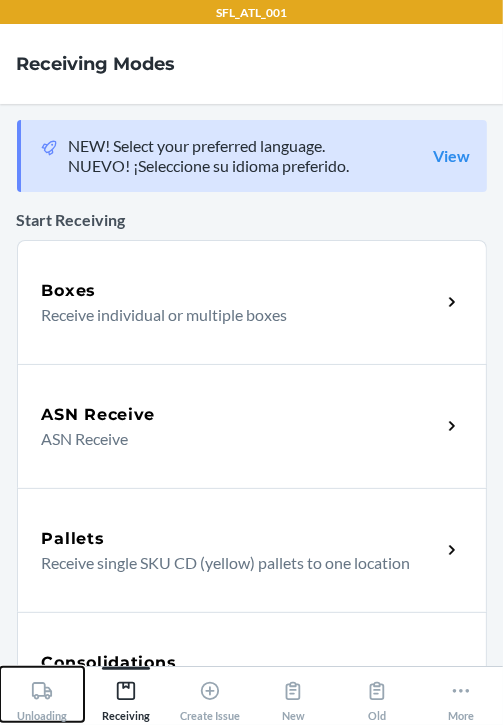 click 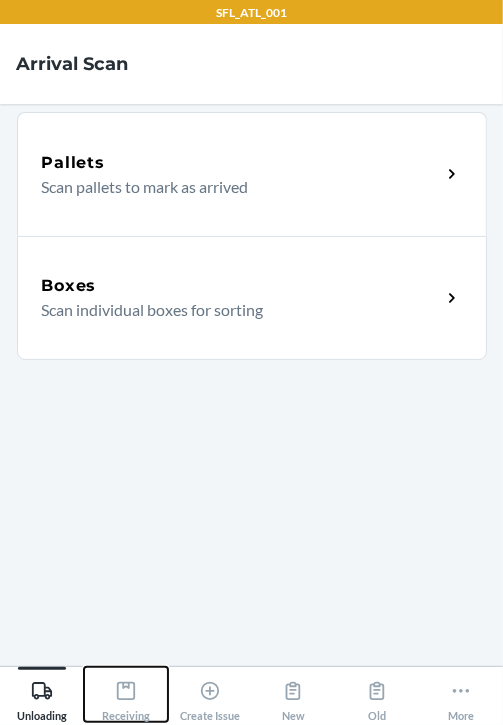 click 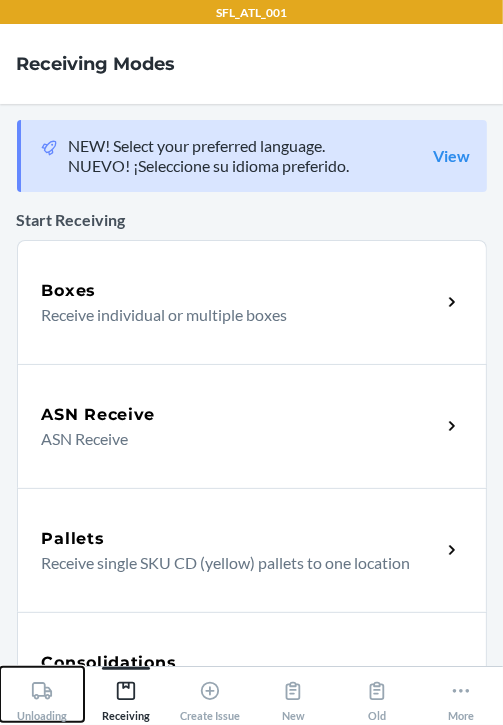 click on "Unloading" at bounding box center [42, 694] 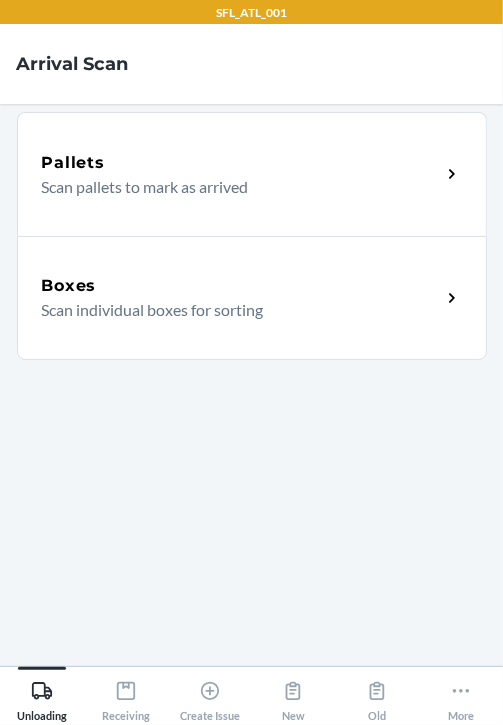 click on "Scan individual boxes for sorting" at bounding box center [233, 310] 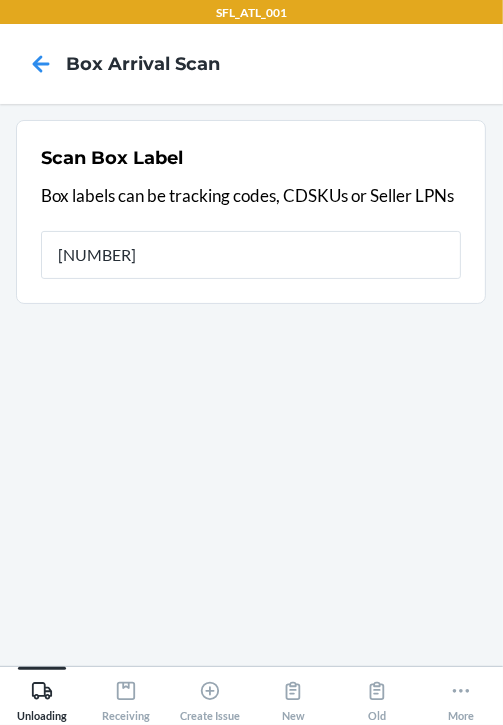 type on "[NUMBER]" 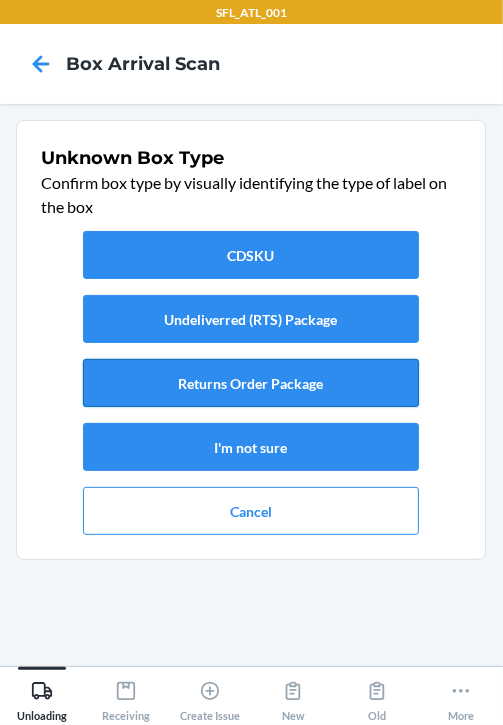 click on "Returns Order Package" at bounding box center (251, 383) 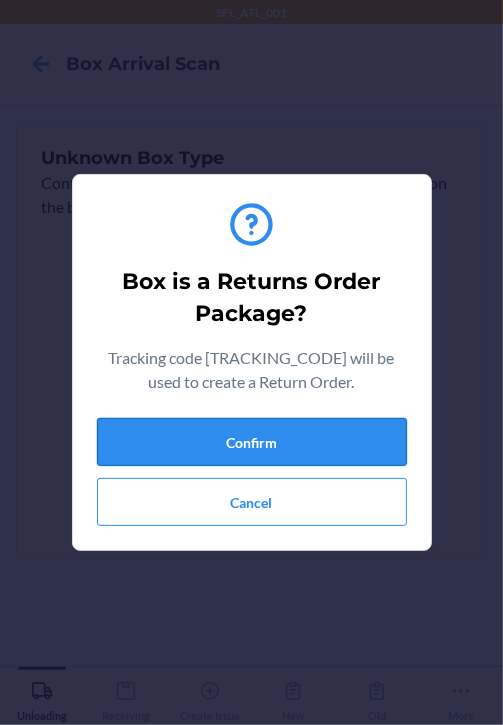 click on "Confirm" at bounding box center [252, 442] 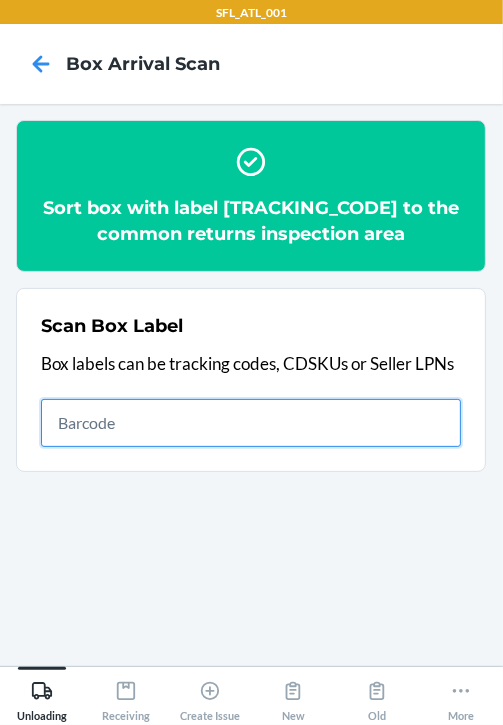 click at bounding box center [251, 423] 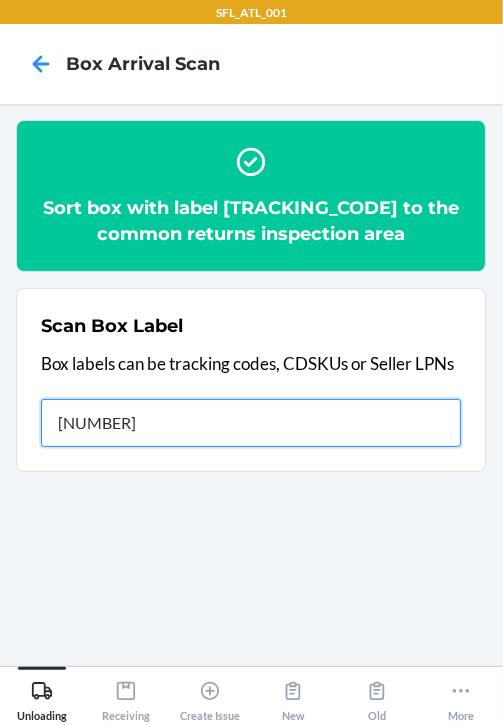 type on "[NUMBER]" 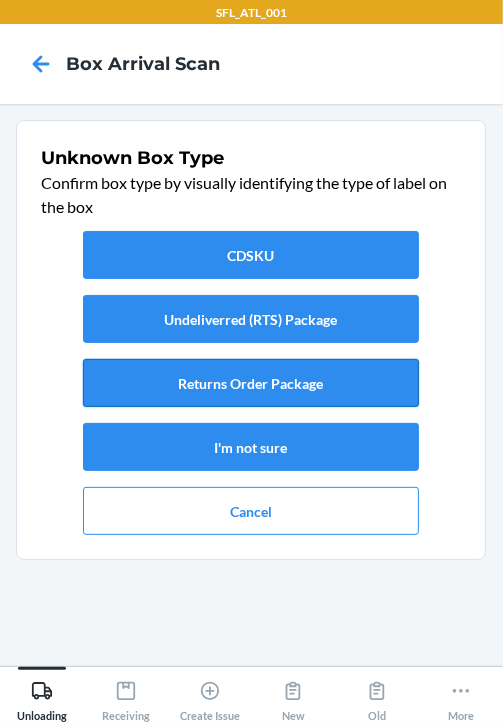 click on "Returns Order Package" at bounding box center [251, 383] 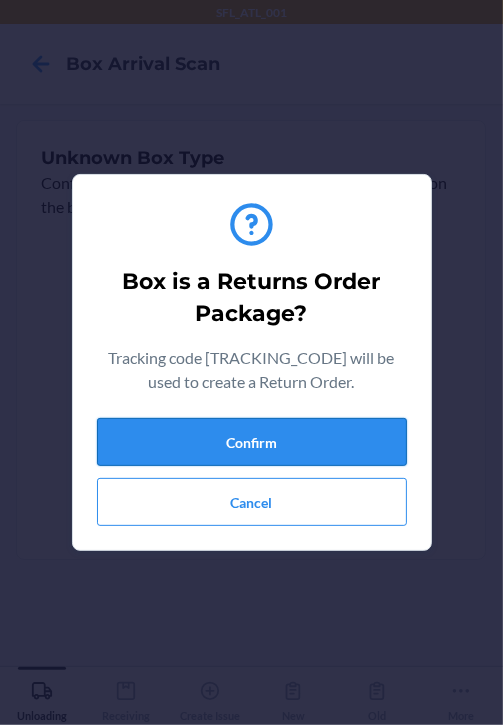 click on "Confirm" at bounding box center (252, 442) 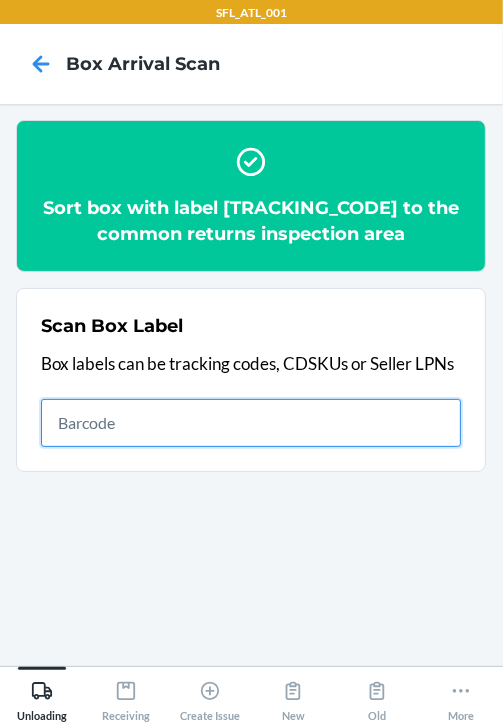 click at bounding box center (251, 423) 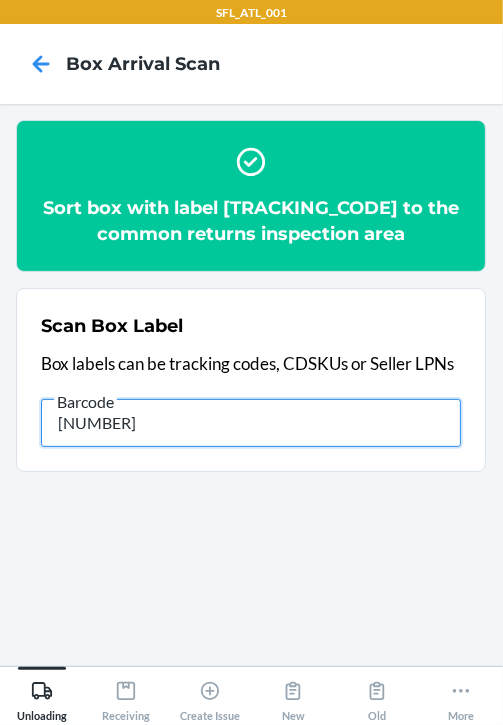 type on "[NUMBER]" 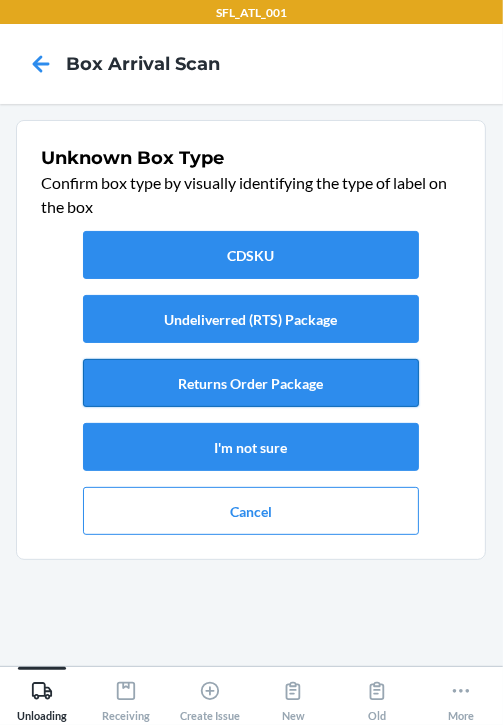 click on "Returns Order Package" at bounding box center [251, 383] 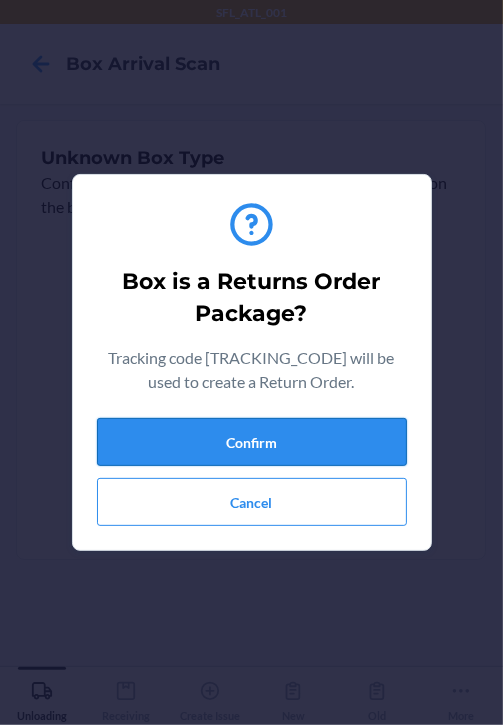 click on "Confirm" at bounding box center (252, 442) 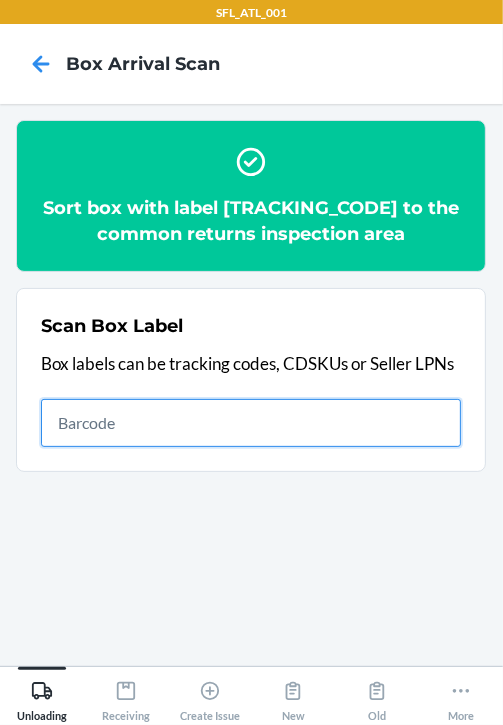 click at bounding box center (251, 423) 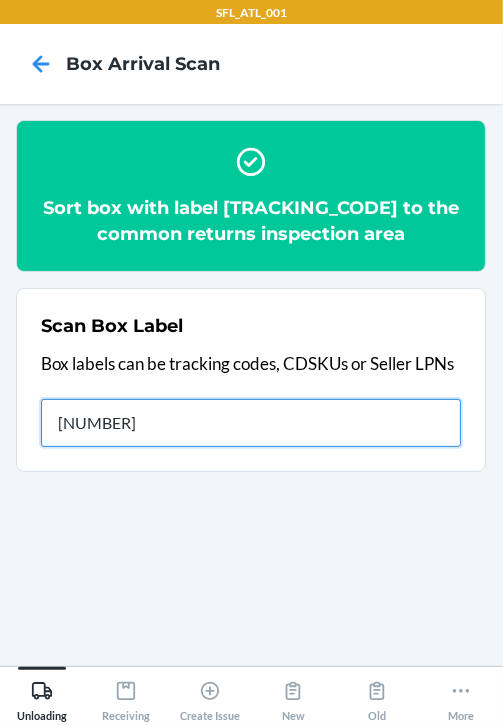 type on "[NUMBER]" 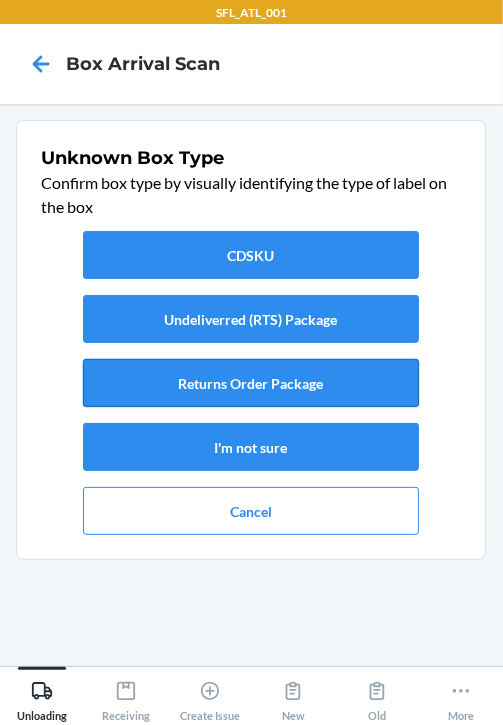 click on "Returns Order Package" at bounding box center [251, 383] 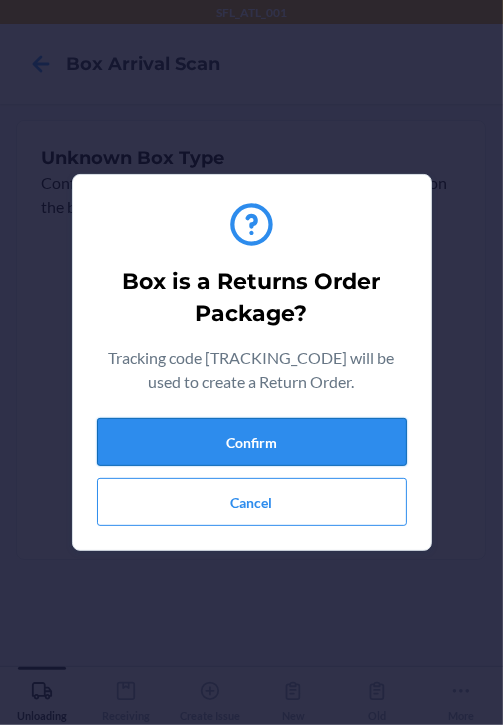 click on "Confirm" at bounding box center [252, 442] 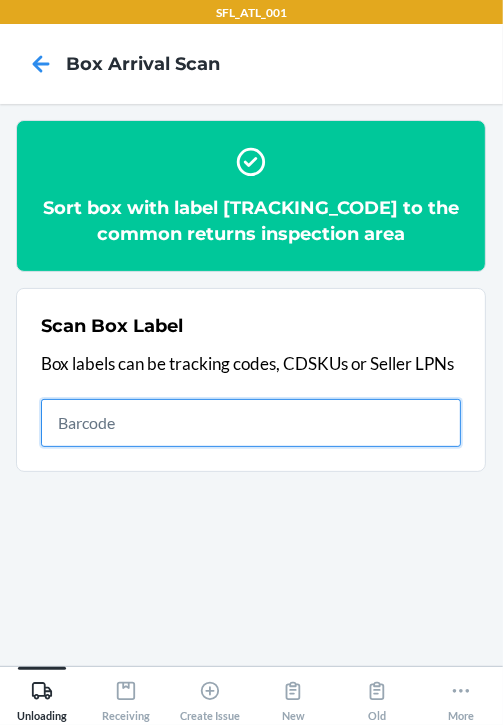 click at bounding box center (251, 423) 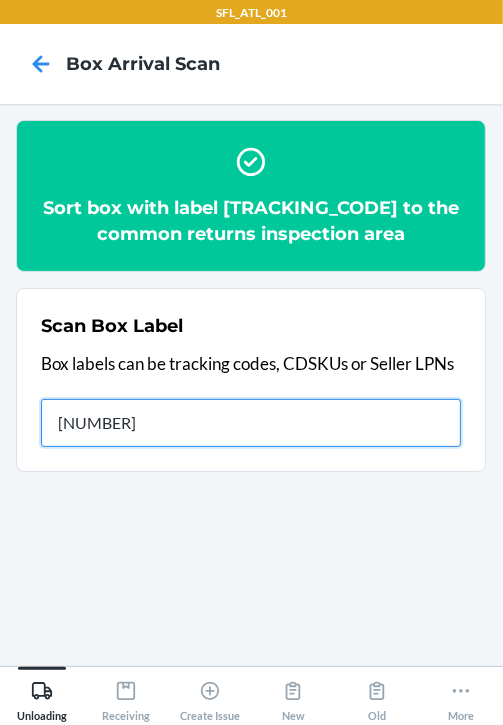 type on "[NUMBER]" 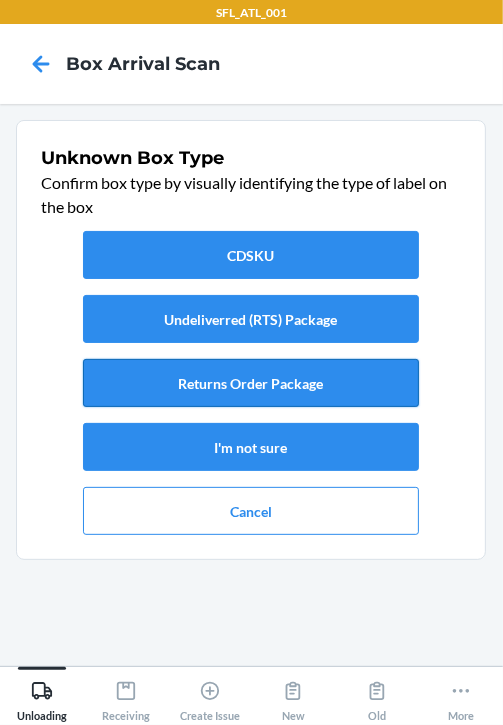 click on "Returns Order Package" at bounding box center (251, 383) 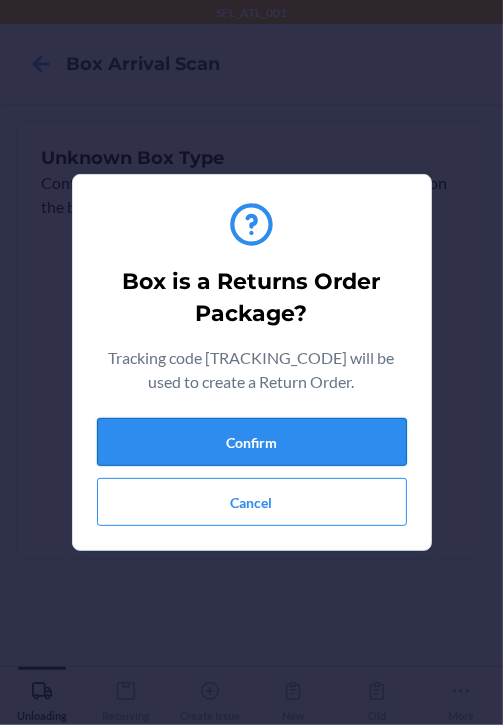 click on "Confirm" at bounding box center [252, 442] 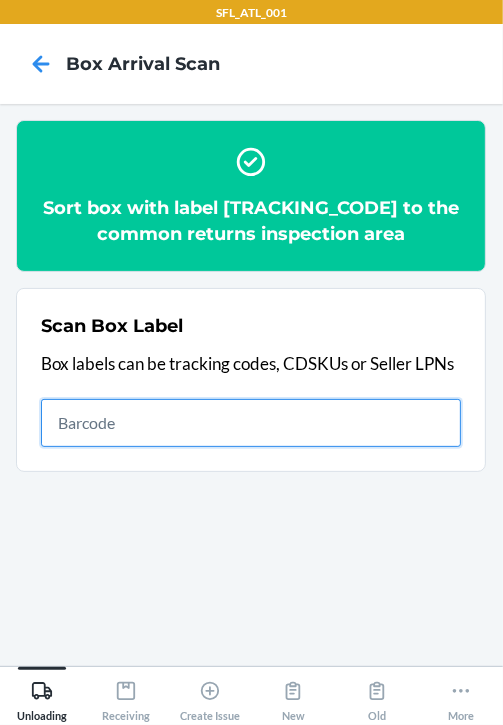 click at bounding box center (251, 423) 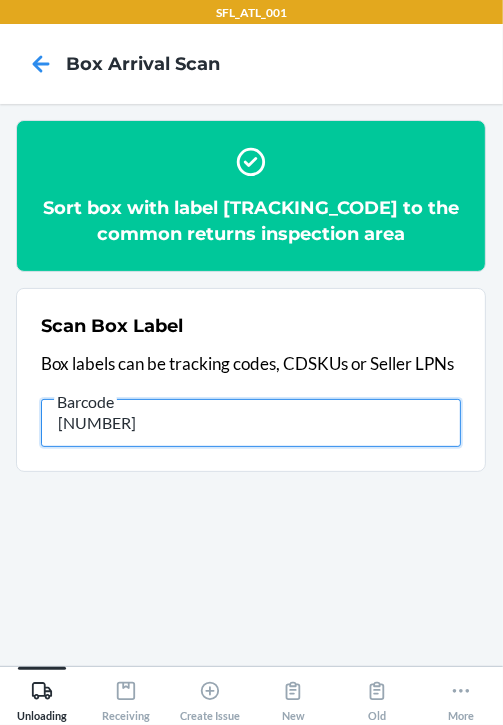 type on "[NUMBER]" 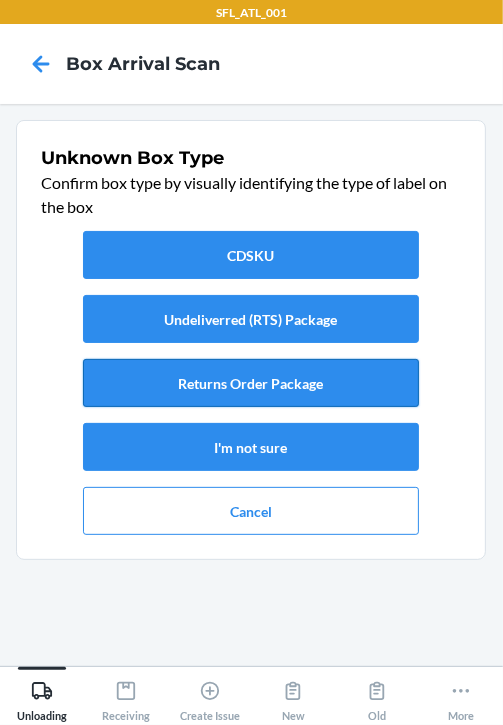 click on "Returns Order Package" at bounding box center (251, 383) 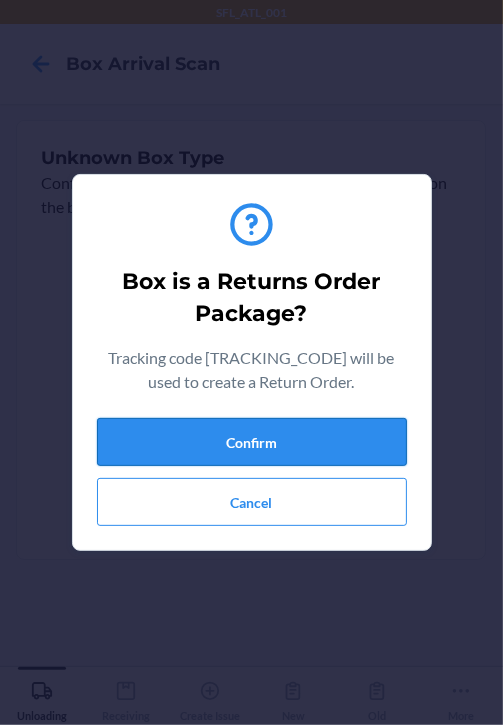 click on "Confirm" at bounding box center [252, 442] 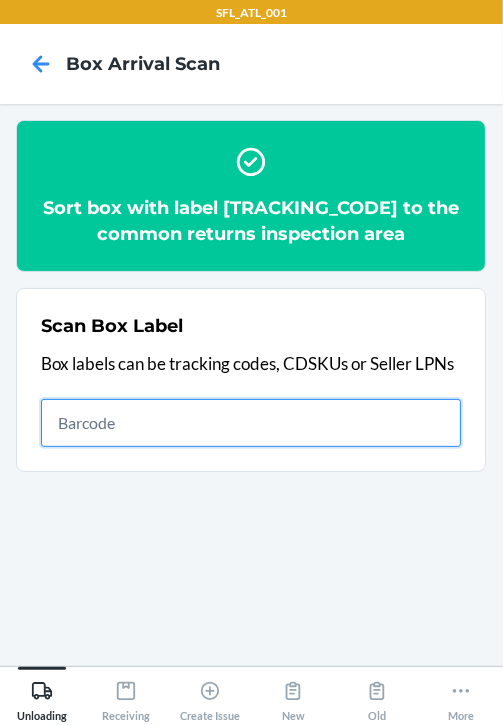 click at bounding box center (251, 423) 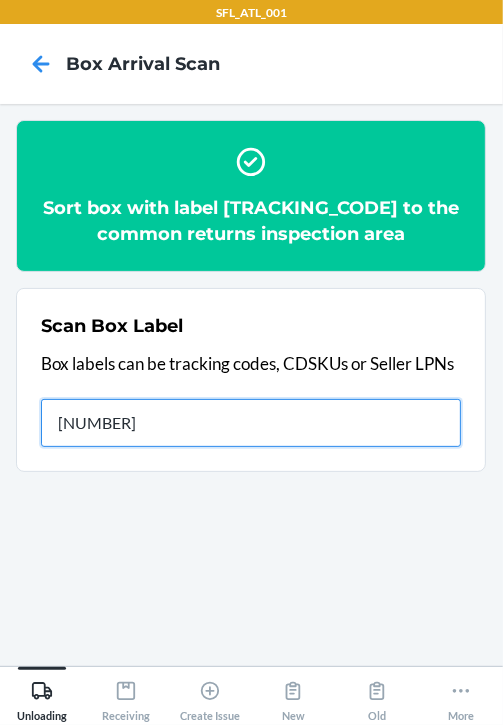 type on "[NUMBER]" 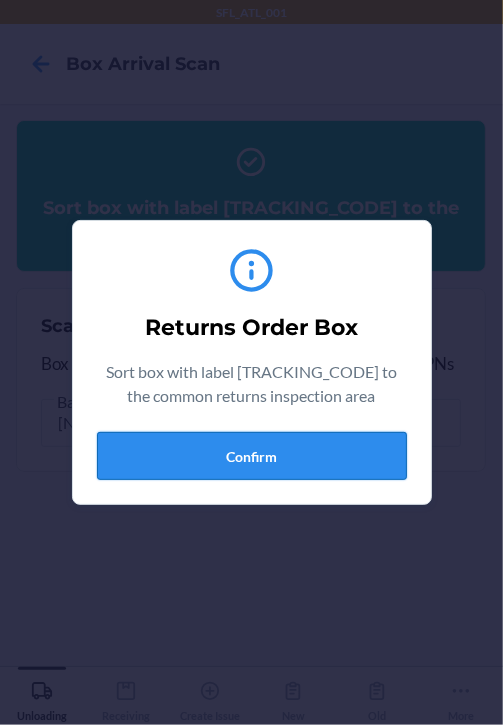 drag, startPoint x: 258, startPoint y: 471, endPoint x: 271, endPoint y: 460, distance: 17.029387 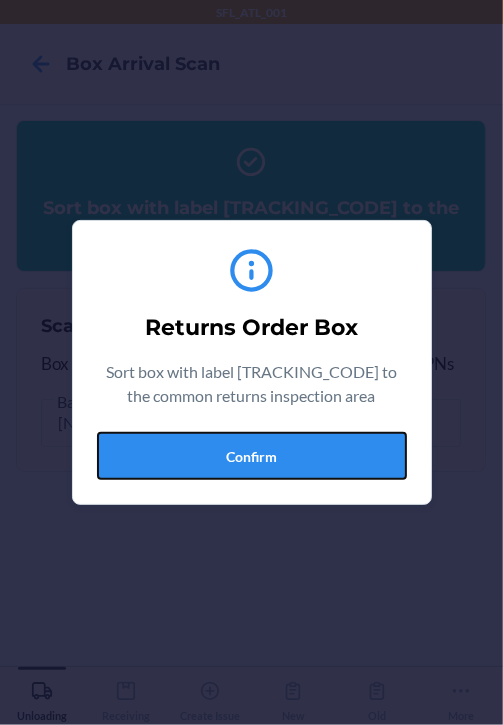 click on "Confirm" at bounding box center [252, 456] 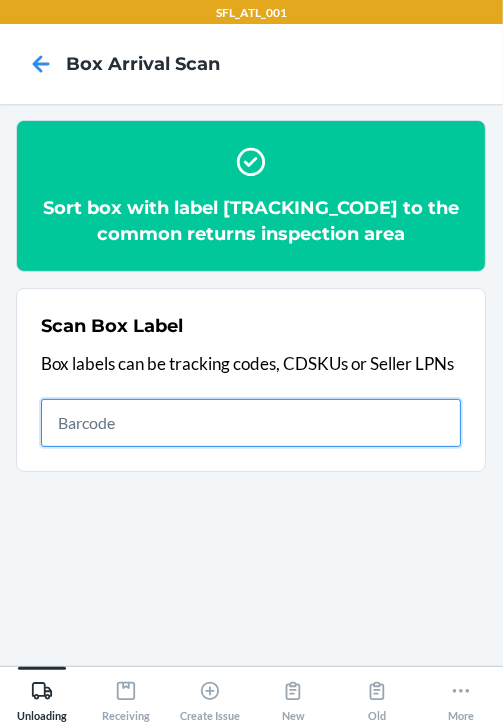 click at bounding box center [251, 423] 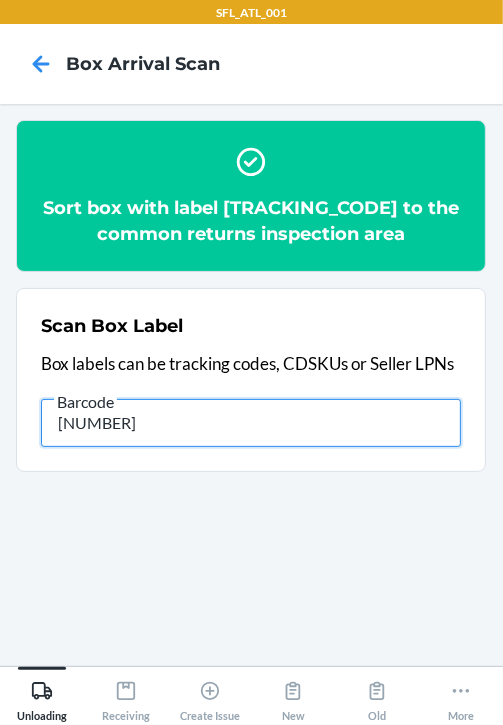 type on "[NUMBER]" 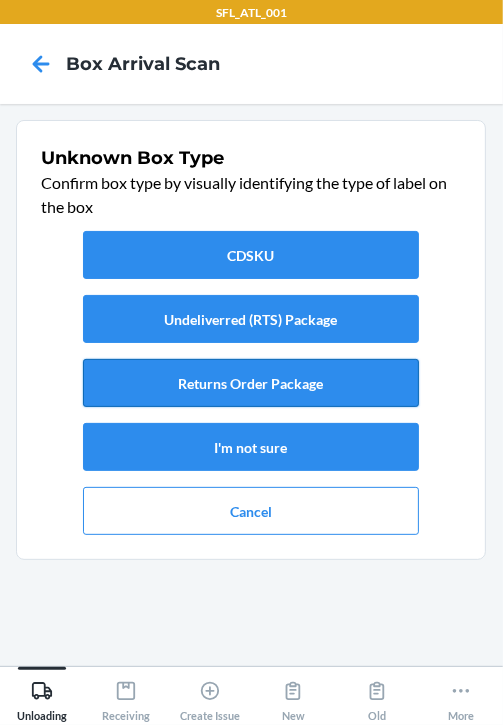 click on "Returns Order Package" at bounding box center [251, 383] 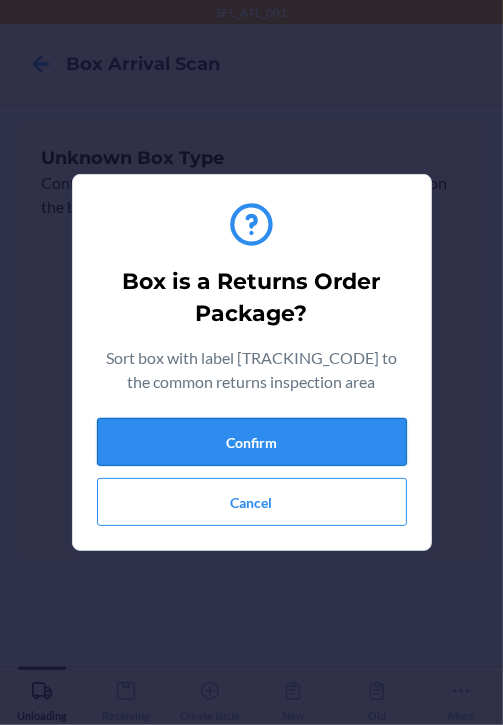 click on "Confirm" at bounding box center [252, 442] 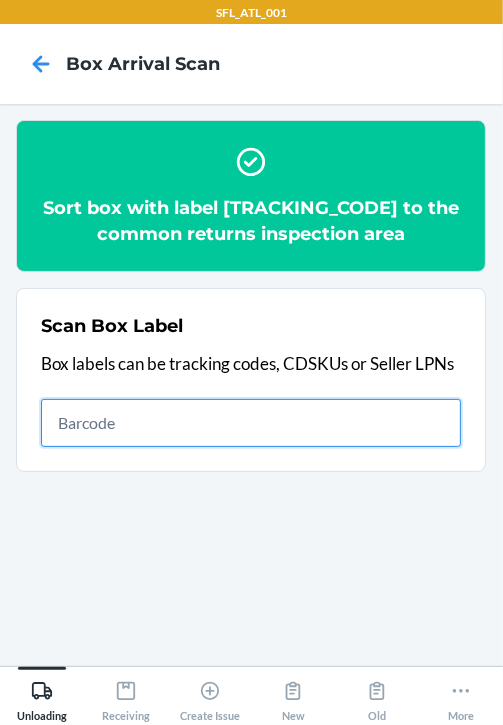 click at bounding box center [251, 423] 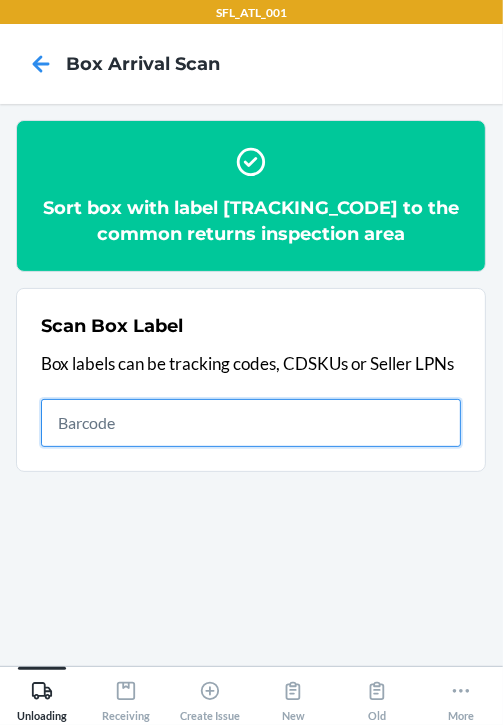 drag, startPoint x: 357, startPoint y: 461, endPoint x: 400, endPoint y: 762, distance: 304.0559 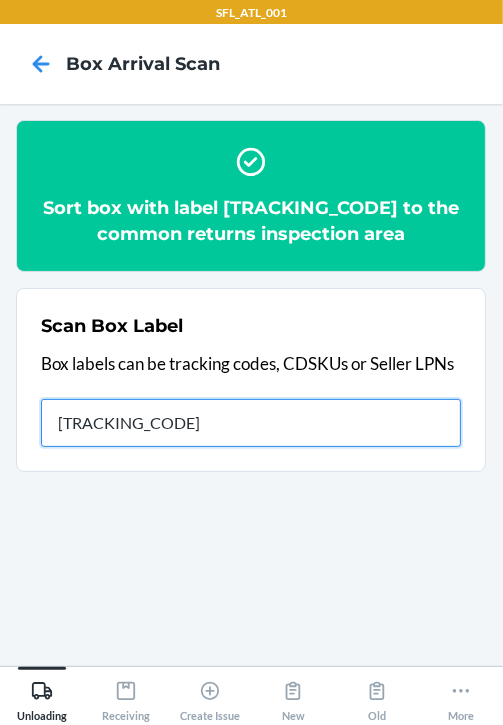 type on "[TRACKING_CODE]" 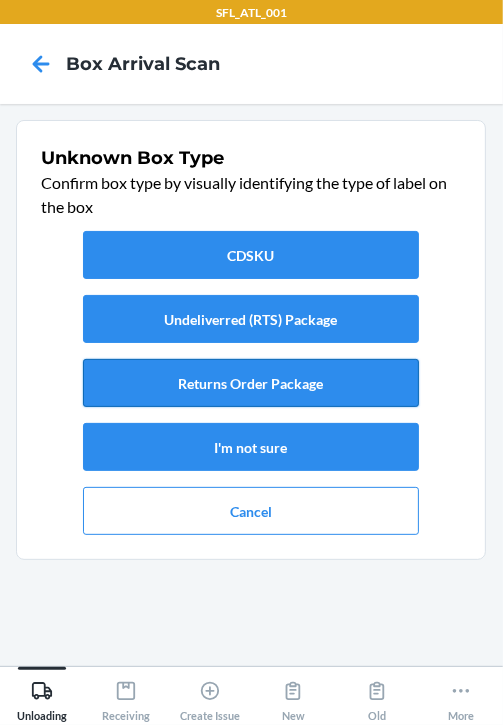 click on "Returns Order Package" at bounding box center [251, 383] 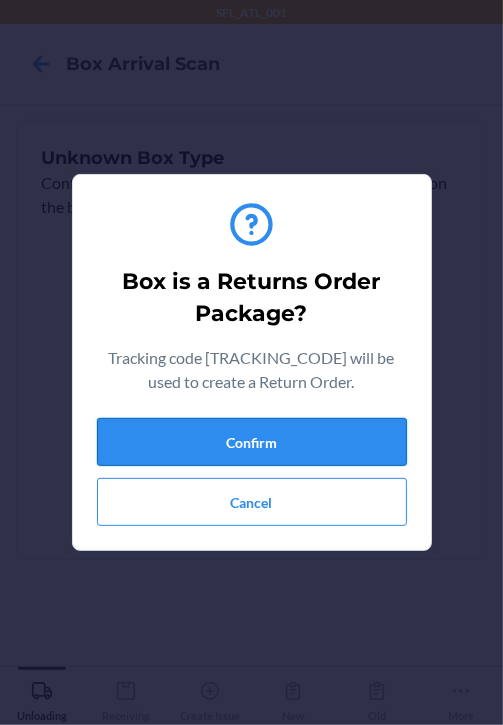 click on "Confirm" at bounding box center (252, 442) 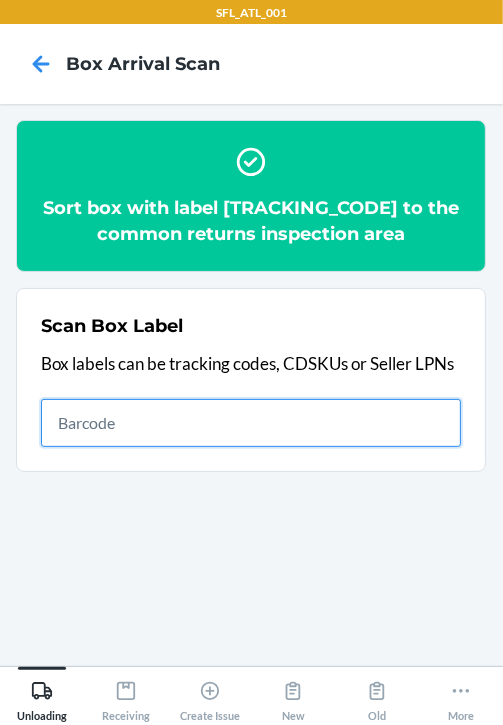 click at bounding box center [251, 423] 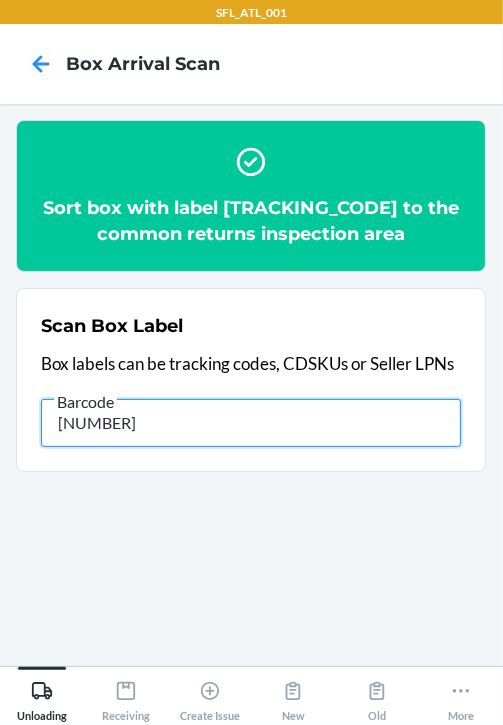 type on "[NUMBER]" 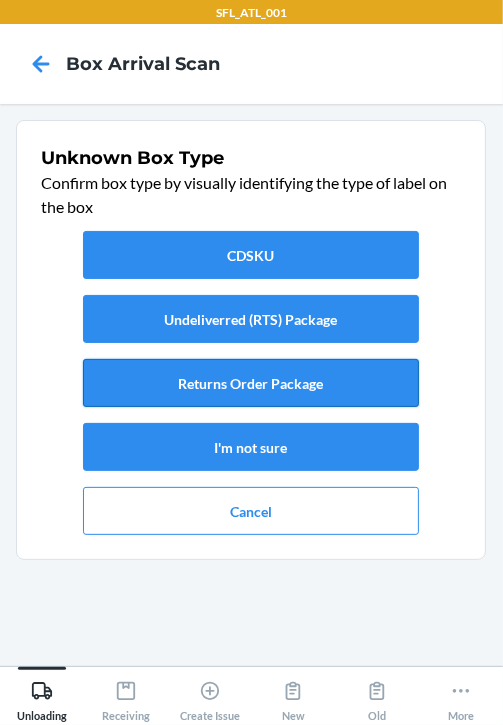 click on "Returns Order Package" at bounding box center [251, 383] 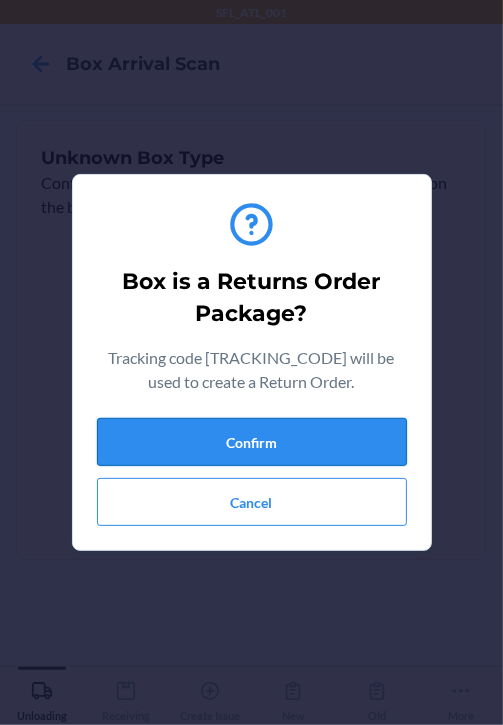 drag, startPoint x: 298, startPoint y: 431, endPoint x: 309, endPoint y: 431, distance: 11 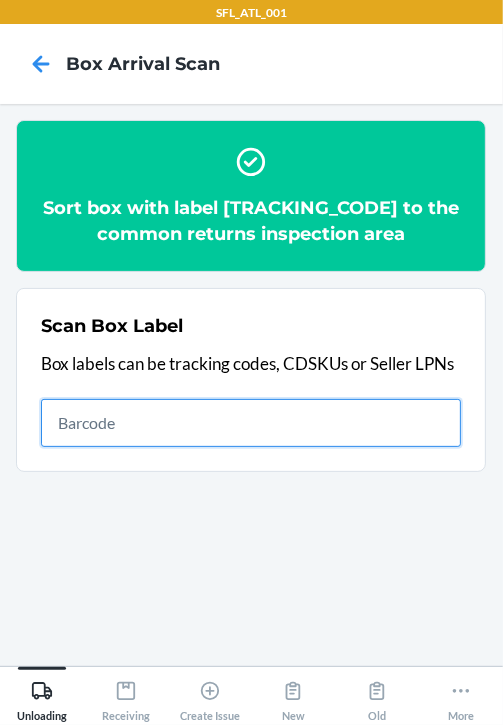 click at bounding box center (251, 423) 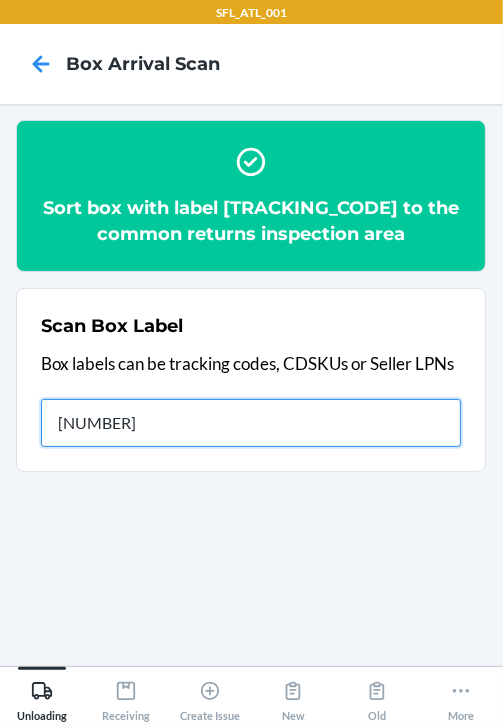 type on "[NUMBER]" 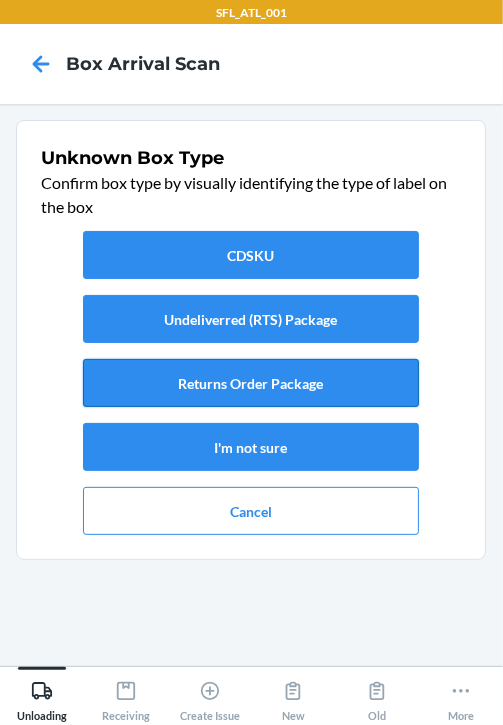 click on "Returns Order Package" at bounding box center [251, 383] 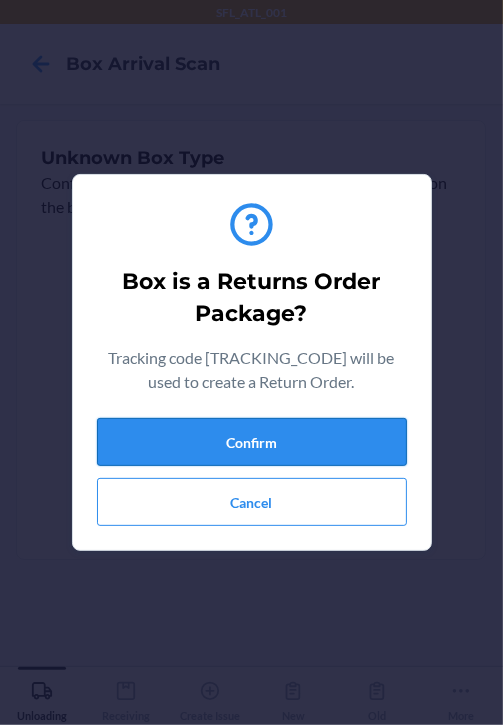 click on "Confirm" at bounding box center [252, 442] 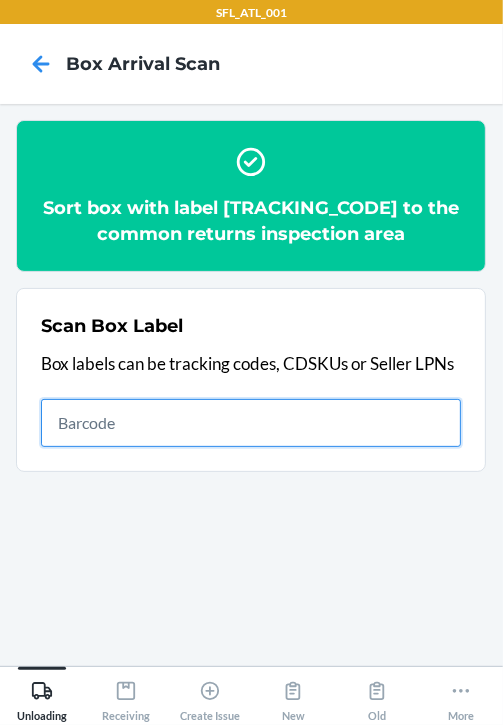 click at bounding box center [251, 423] 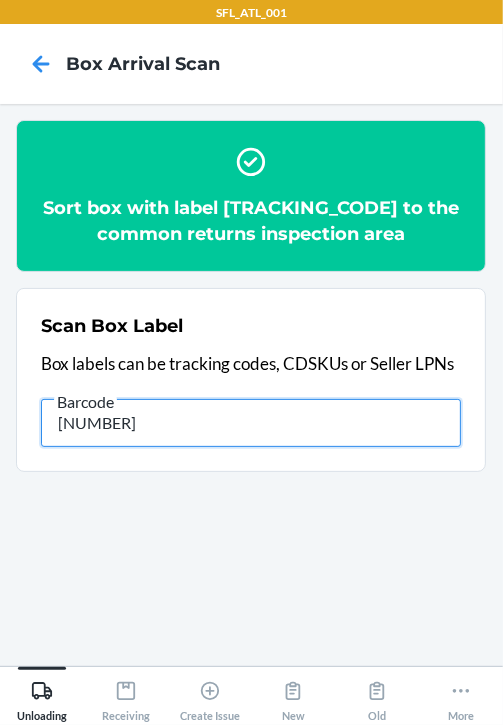 type on "[NUMBER]" 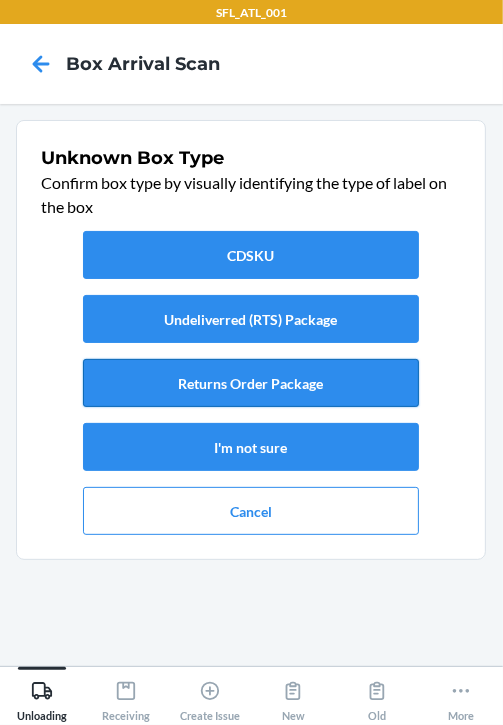 click on "Returns Order Package" at bounding box center (251, 383) 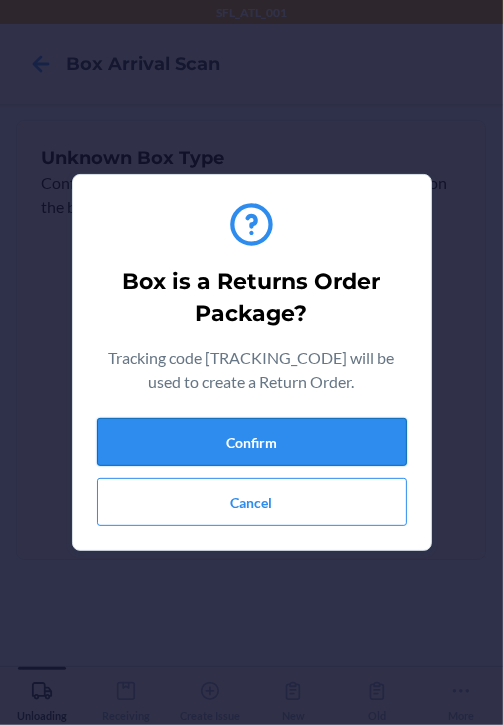 click on "Confirm" at bounding box center [252, 442] 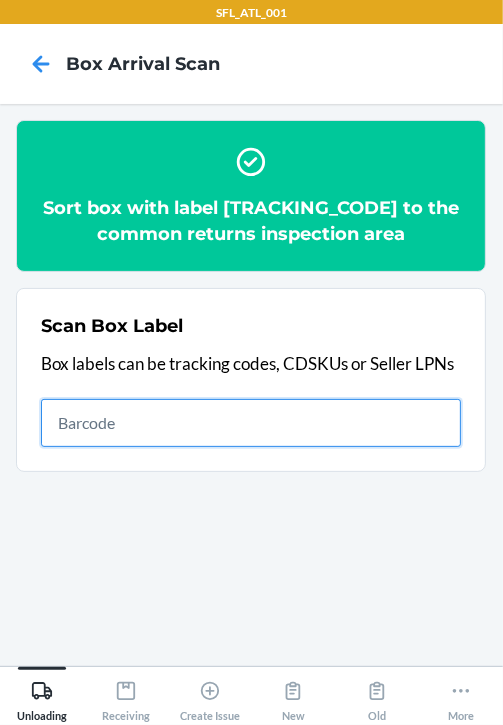 click at bounding box center (251, 423) 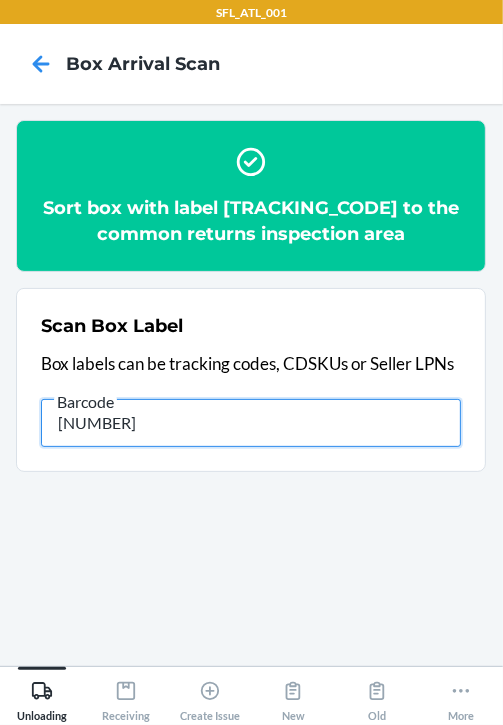 type on "[NUMBER]" 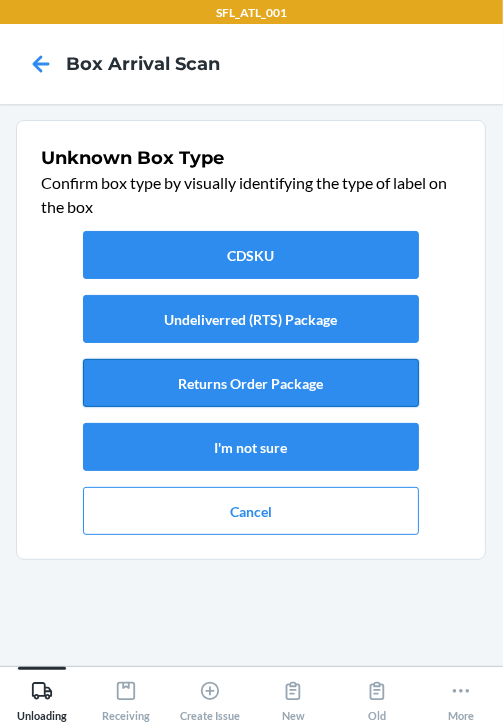 click on "Returns Order Package" at bounding box center (251, 383) 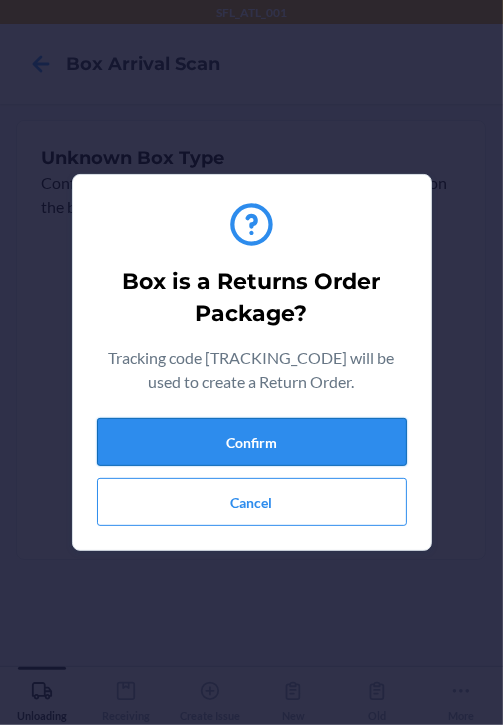 click on "Confirm" at bounding box center [252, 442] 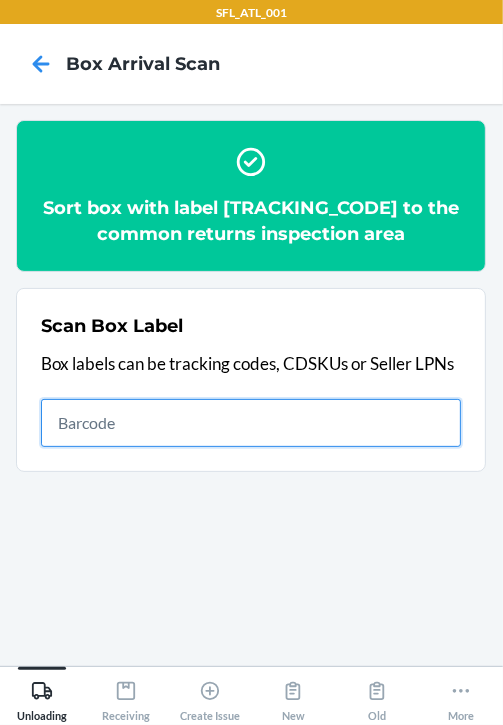 click at bounding box center (251, 423) 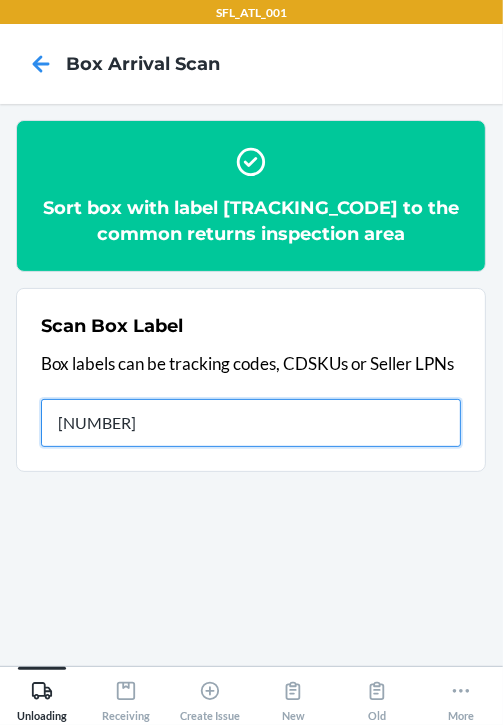 type on "[NUMBER]" 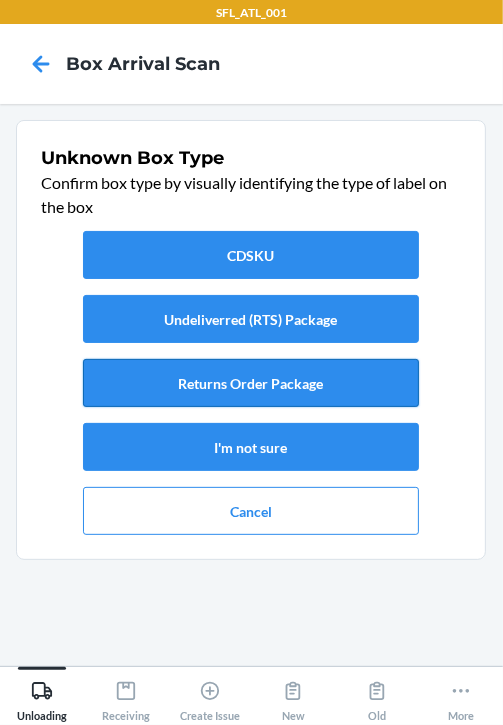 click on "Returns Order Package" at bounding box center (251, 383) 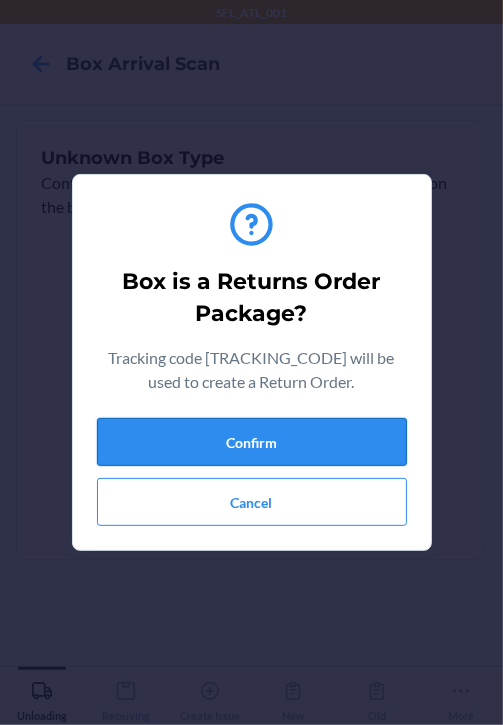 click on "Confirm" at bounding box center [252, 442] 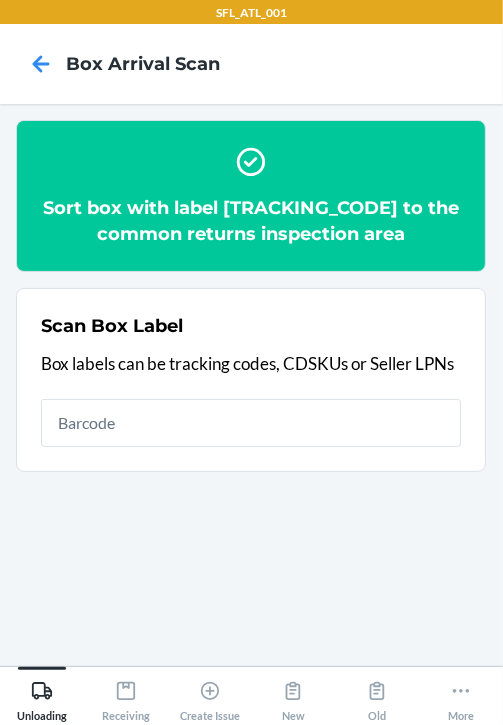 click on "Scan Box Label Box labels can be tracking codes, CDSKUs or Seller LPNs" at bounding box center (251, 380) 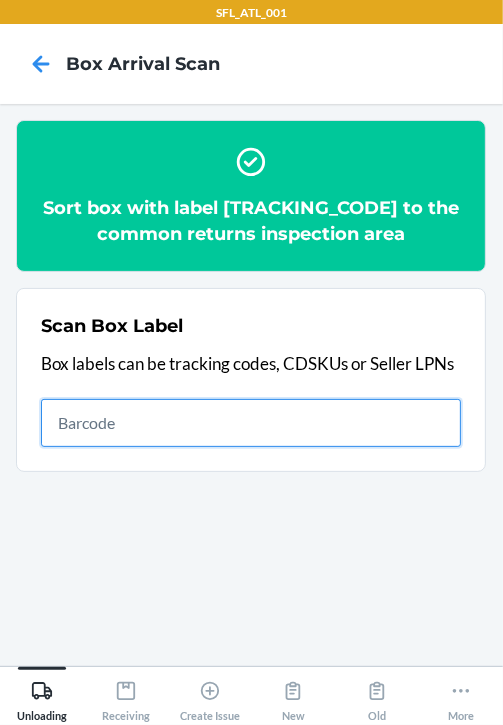 click at bounding box center (251, 423) 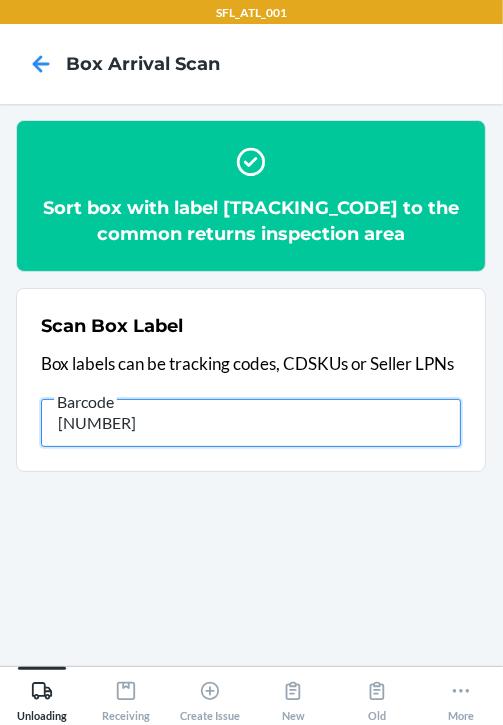 type on "[NUMBER]" 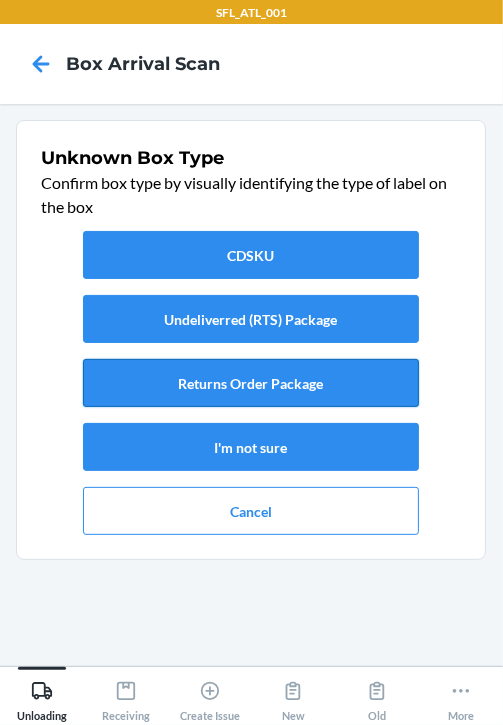 click on "Returns Order Package" at bounding box center (251, 383) 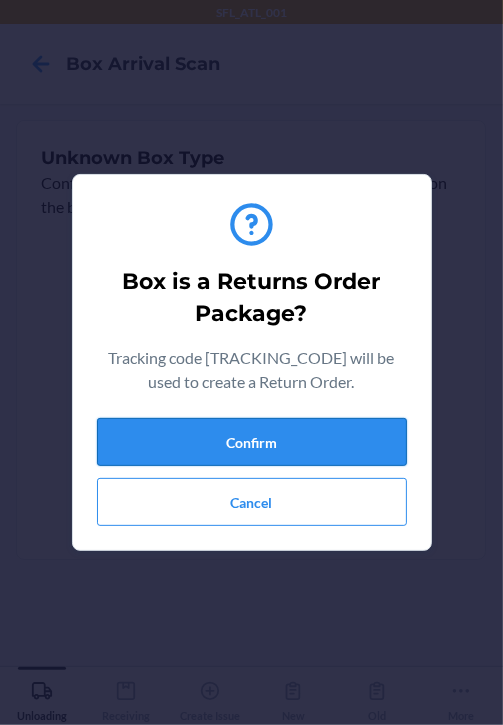 click on "Confirm" at bounding box center (252, 442) 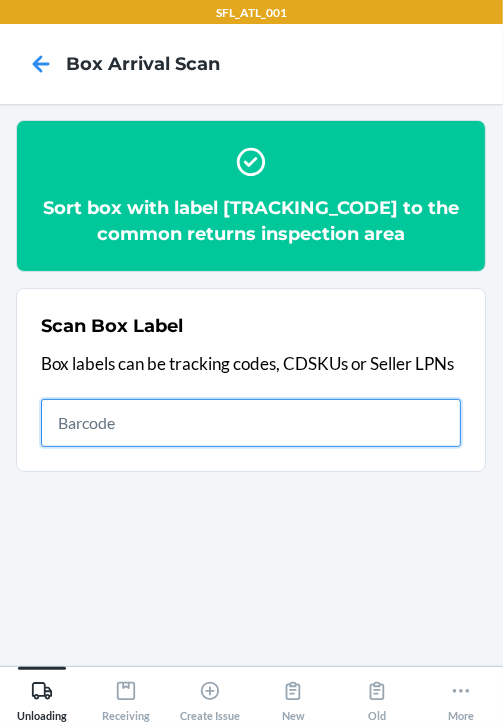 click at bounding box center (251, 423) 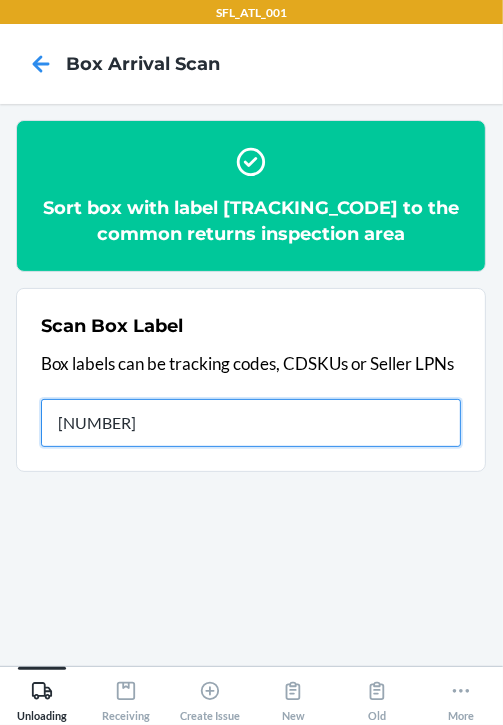 type on "[NUMBER]" 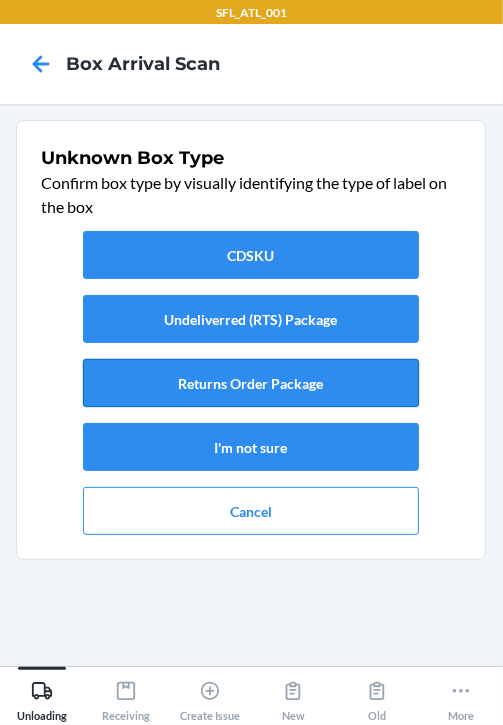 click on "Returns Order Package" at bounding box center [251, 383] 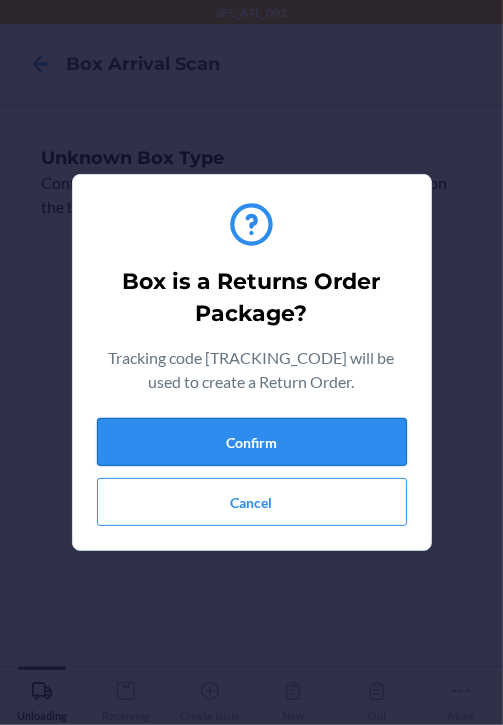 click on "Confirm" at bounding box center [252, 442] 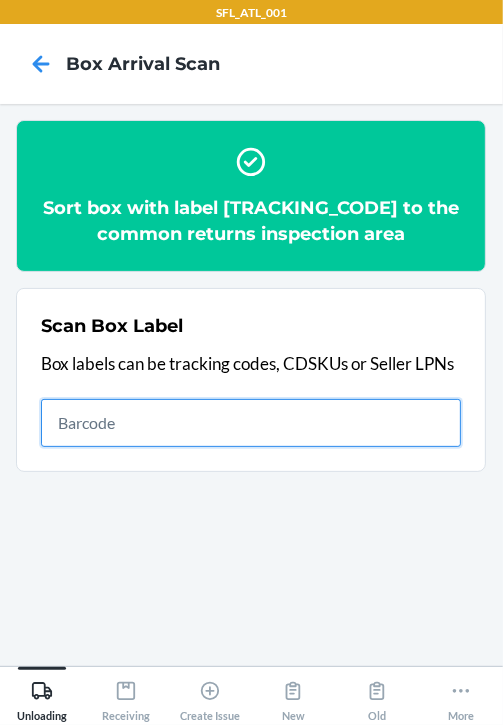 click at bounding box center (251, 423) 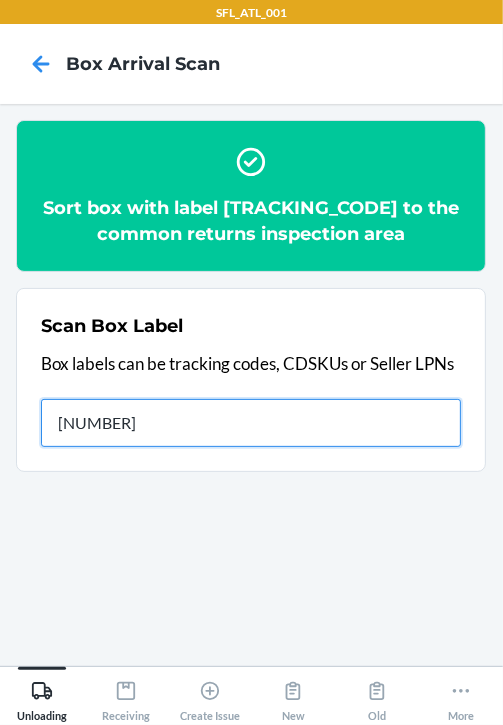 type on "[NUMBER]" 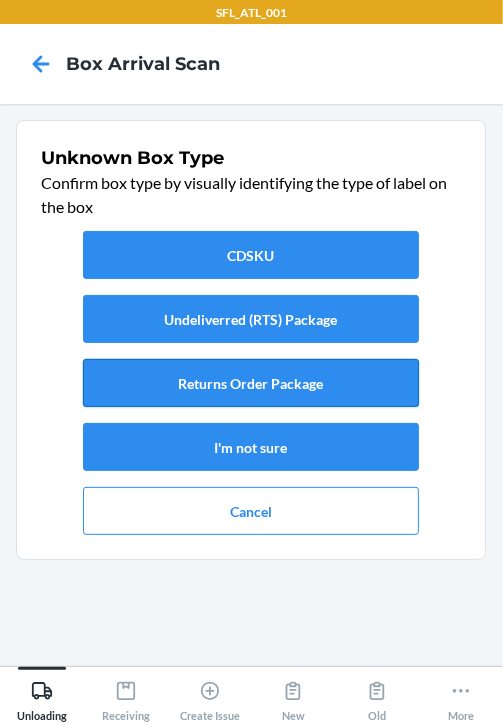 click on "Returns Order Package" at bounding box center [251, 383] 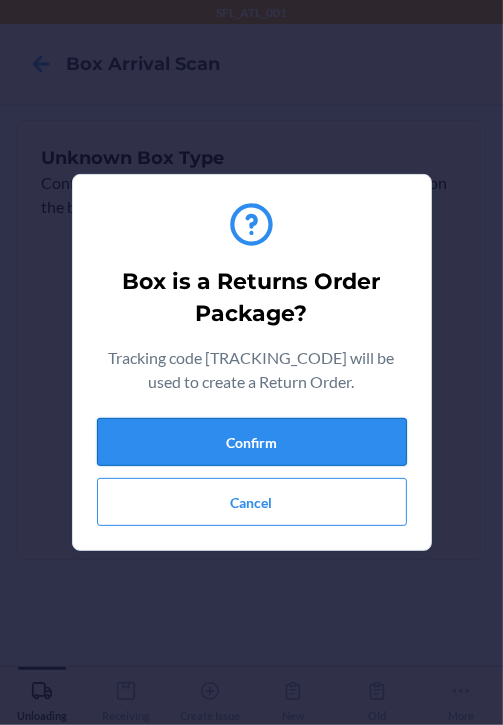 click on "Confirm" at bounding box center [252, 442] 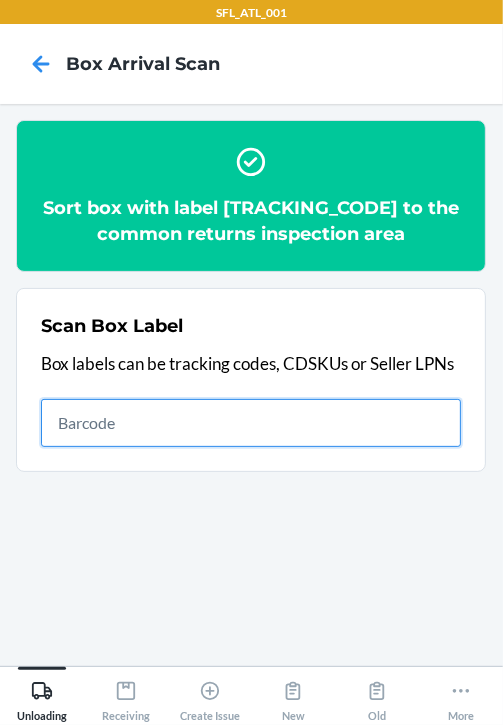 click at bounding box center [251, 423] 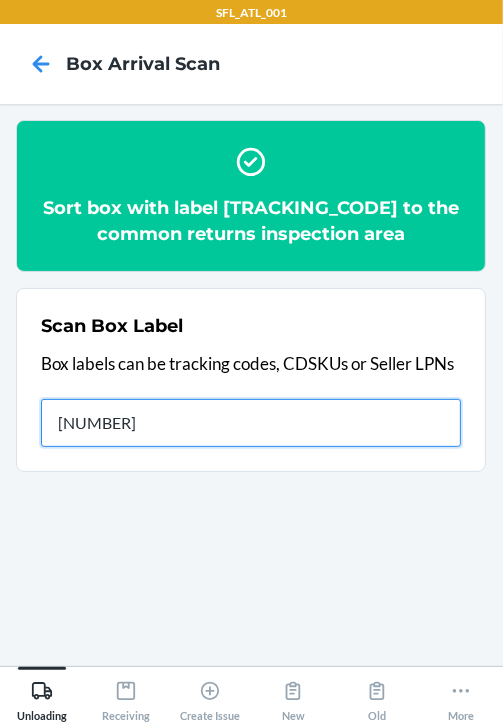 type on "[NUMBER]" 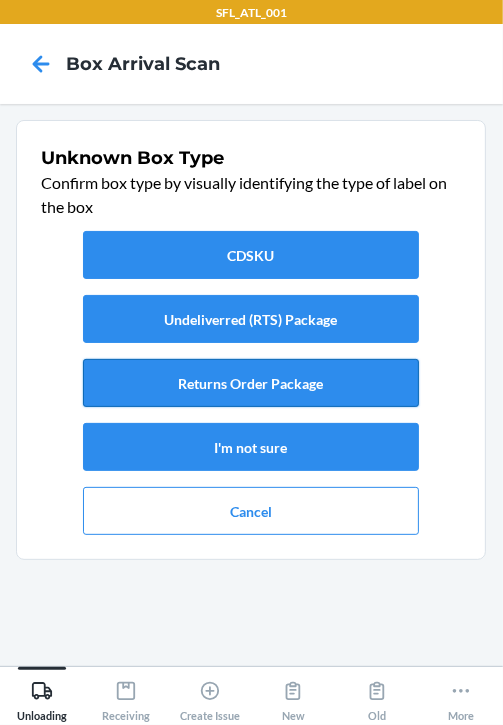click on "Returns Order Package" at bounding box center (251, 383) 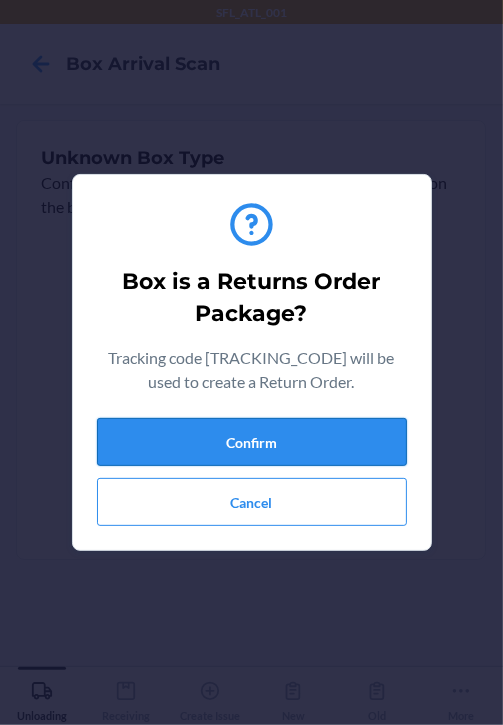 click on "Confirm" at bounding box center (252, 442) 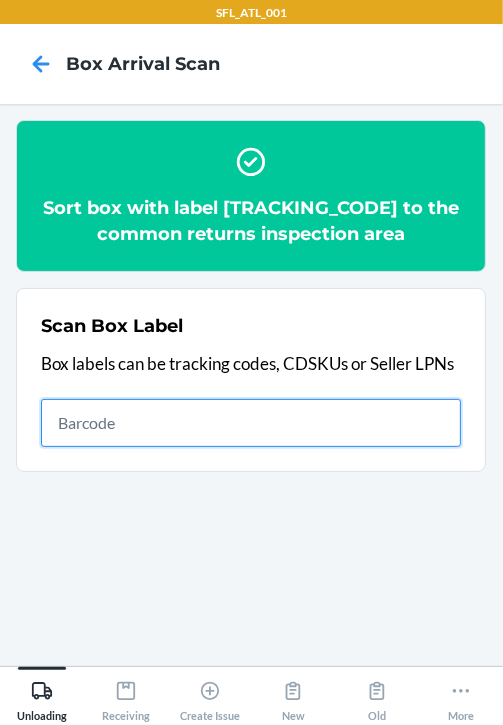 click at bounding box center (251, 423) 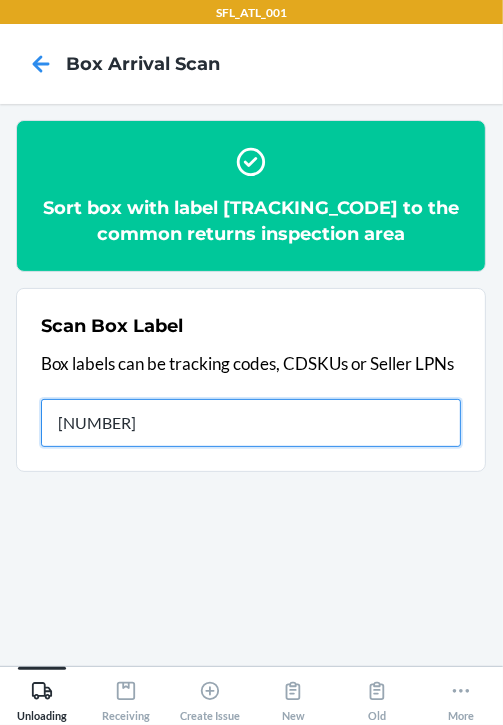 type on "[NUMBER]" 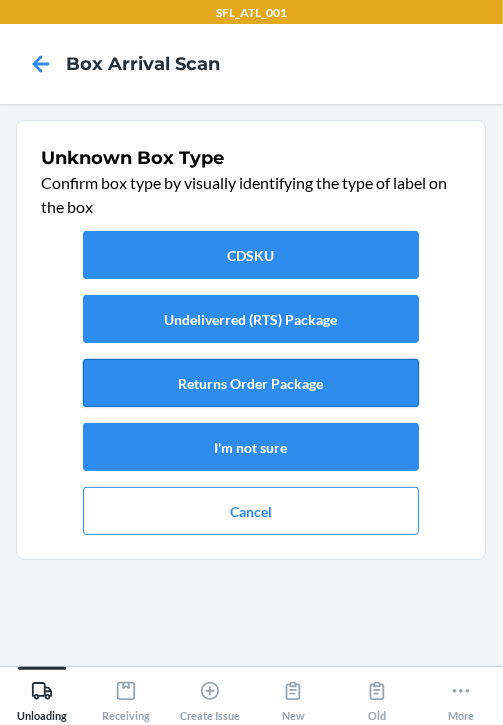 click on "Returns Order Package" at bounding box center (251, 383) 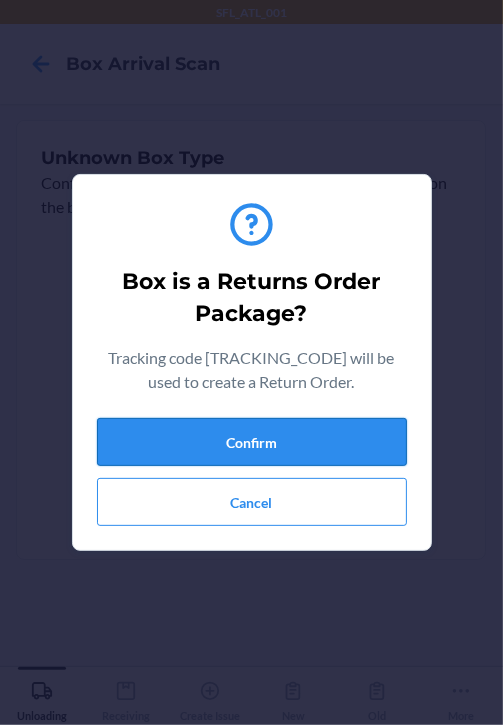click on "Confirm" at bounding box center [252, 442] 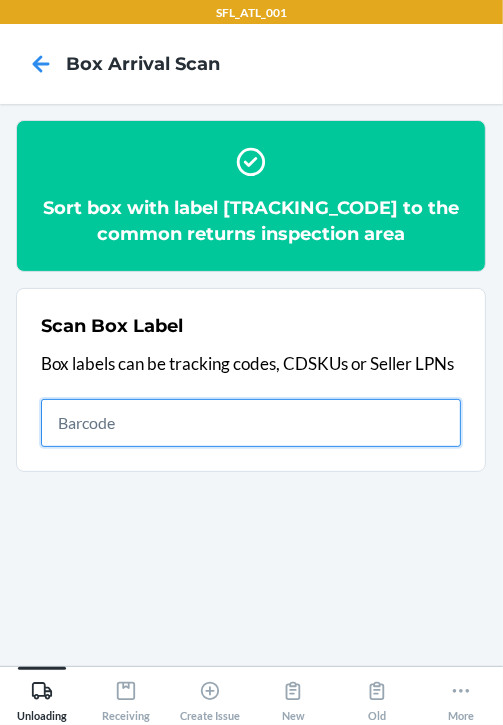 click at bounding box center (251, 423) 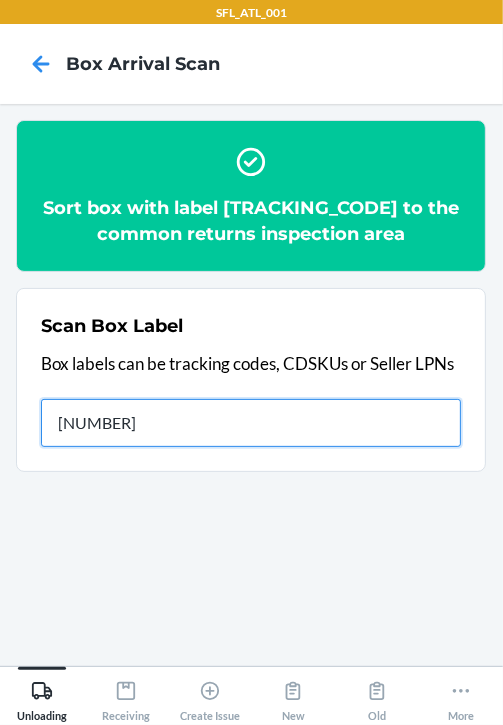 type on "[NUMBER]" 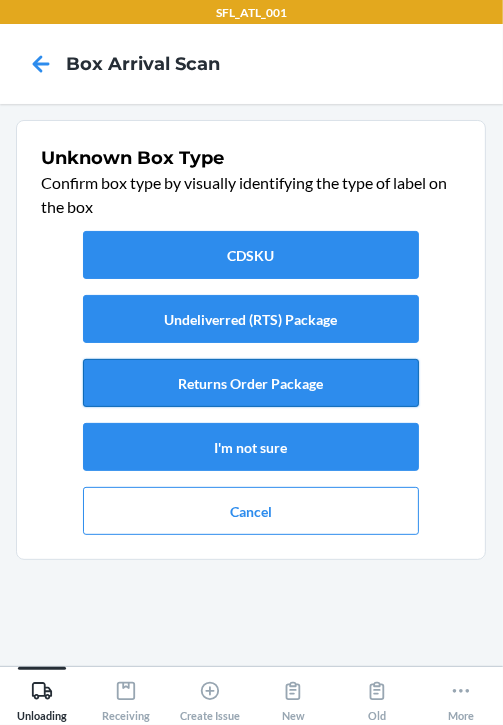 click on "Returns Order Package" at bounding box center (251, 383) 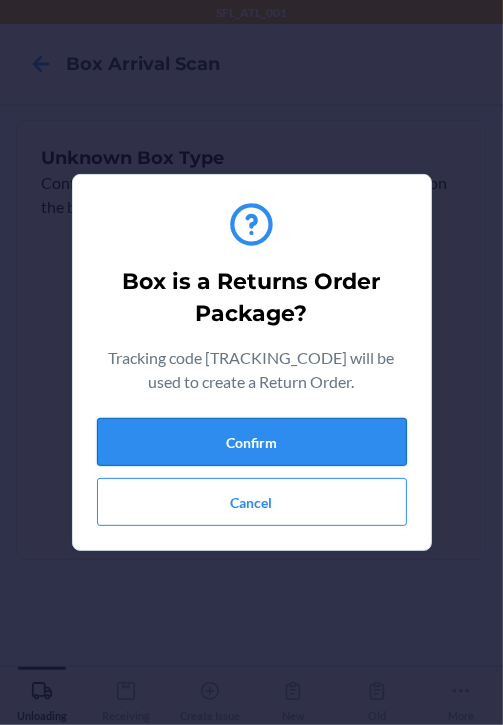 click on "Confirm" at bounding box center (252, 442) 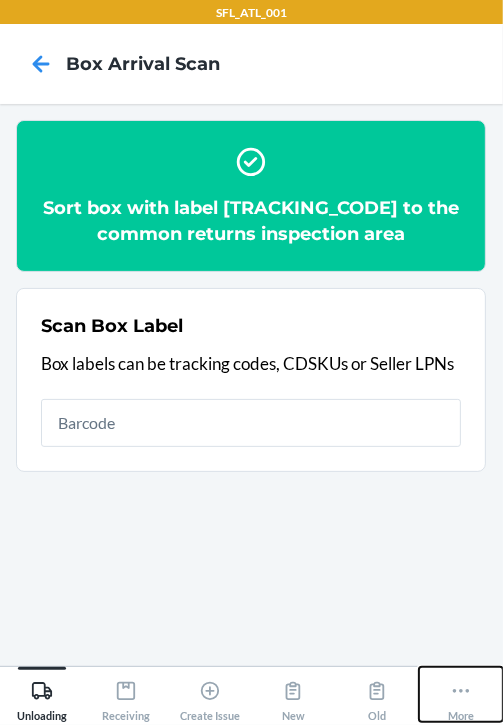 click 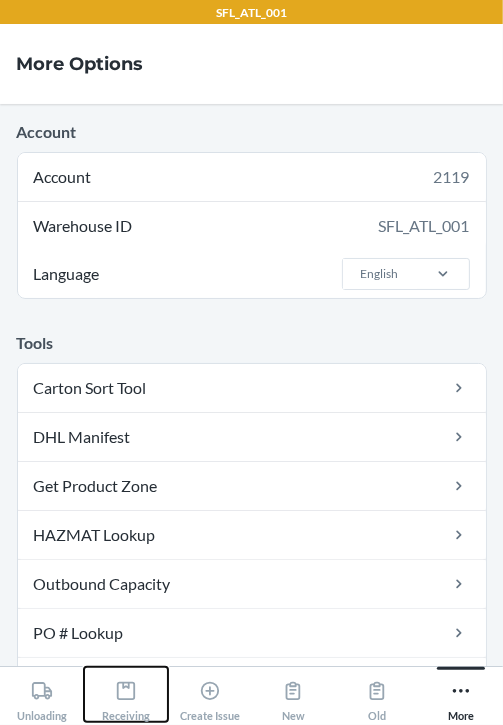 click on "Receiving" at bounding box center [126, 697] 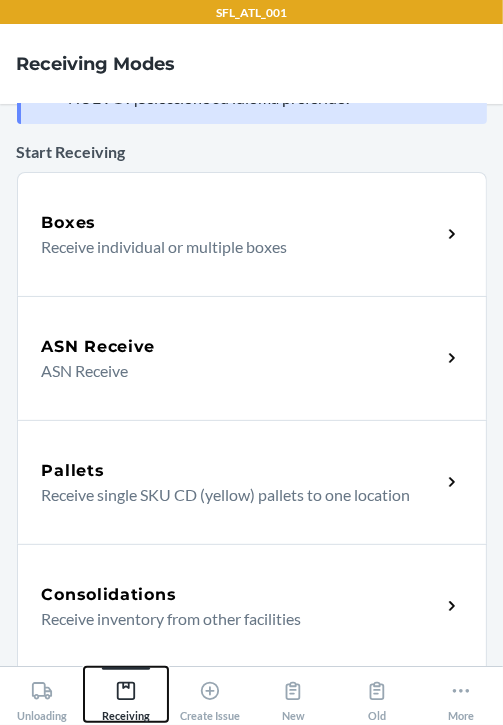 scroll, scrollTop: 400, scrollLeft: 0, axis: vertical 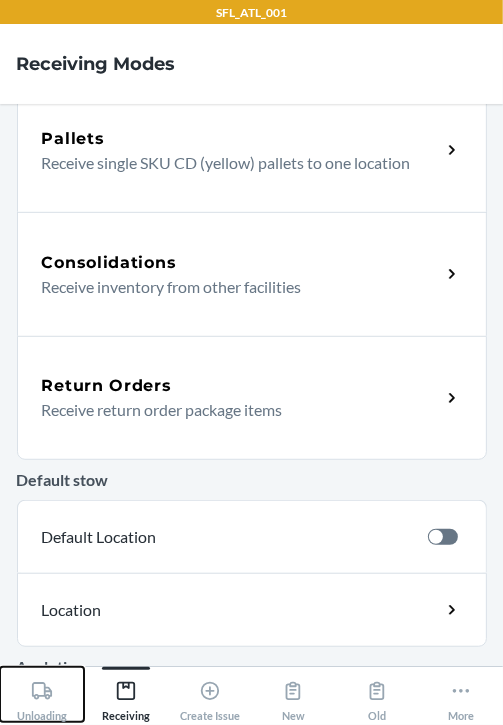 click on "Unloading" at bounding box center [42, 697] 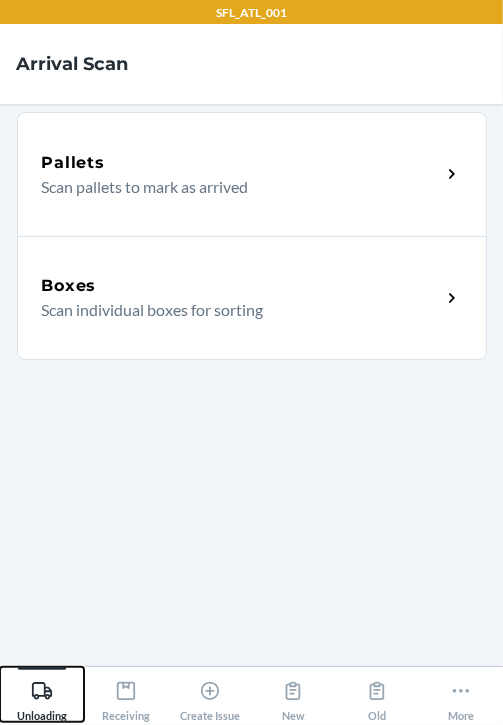 scroll, scrollTop: 0, scrollLeft: 0, axis: both 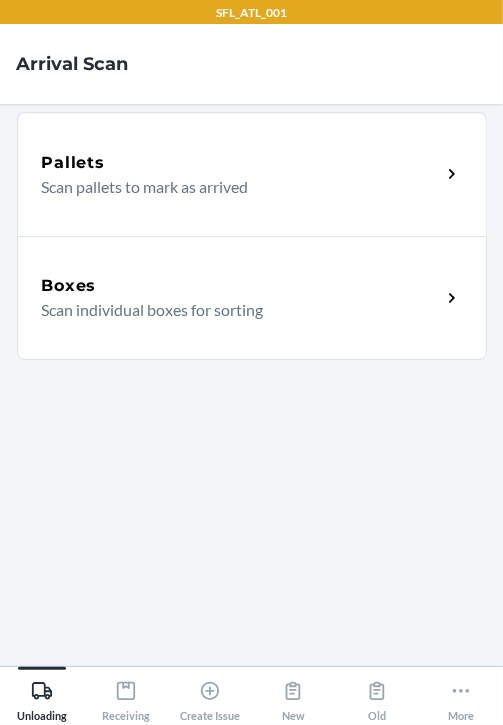 click on "Scan individual boxes for sorting" at bounding box center [233, 310] 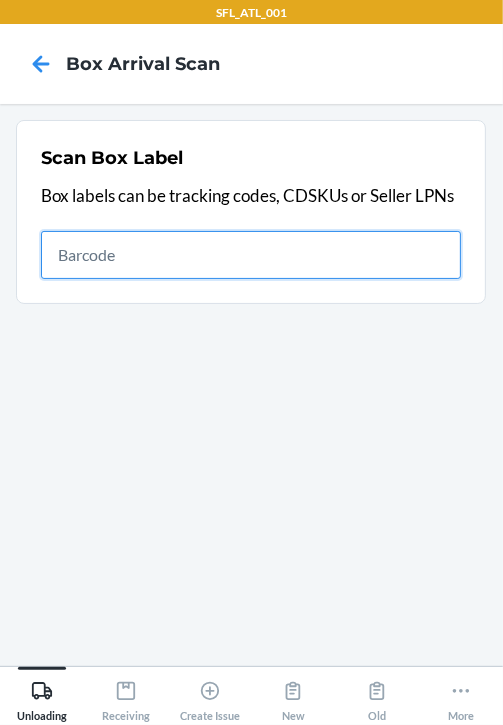 click at bounding box center (251, 255) 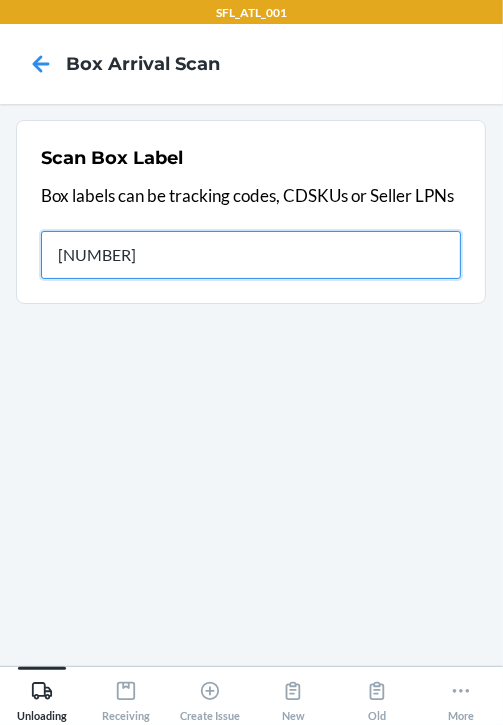 type on "[NUMBER]" 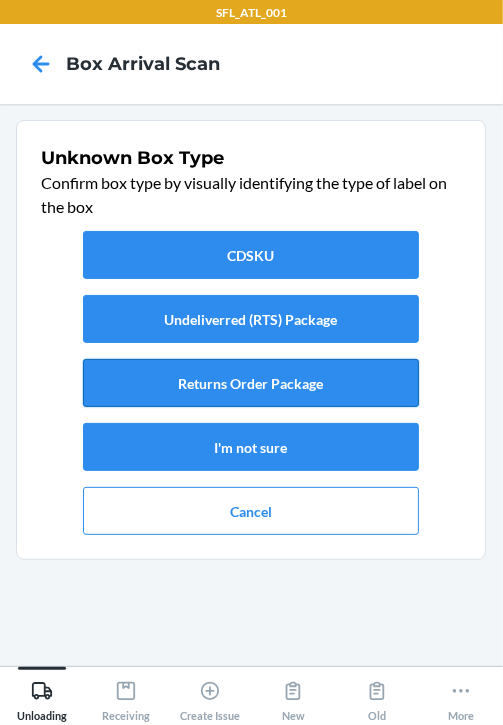click on "Returns Order Package" at bounding box center [251, 383] 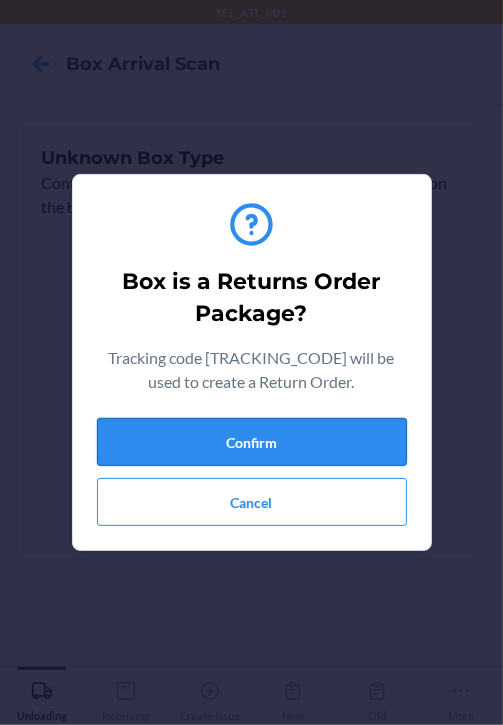 click on "Confirm" at bounding box center (252, 442) 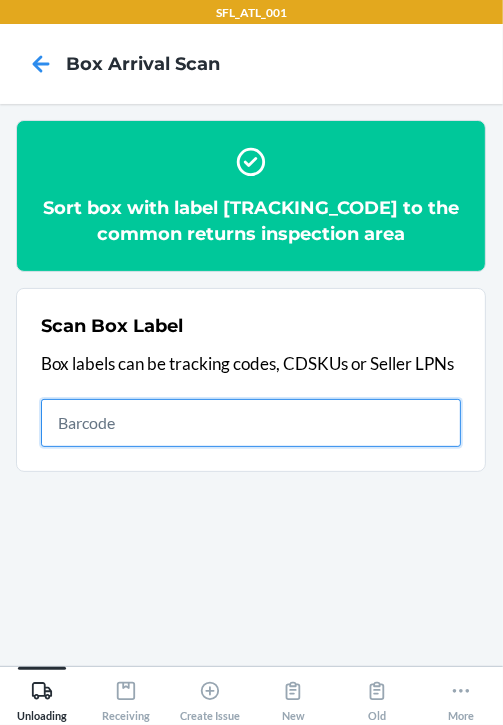 click at bounding box center (251, 423) 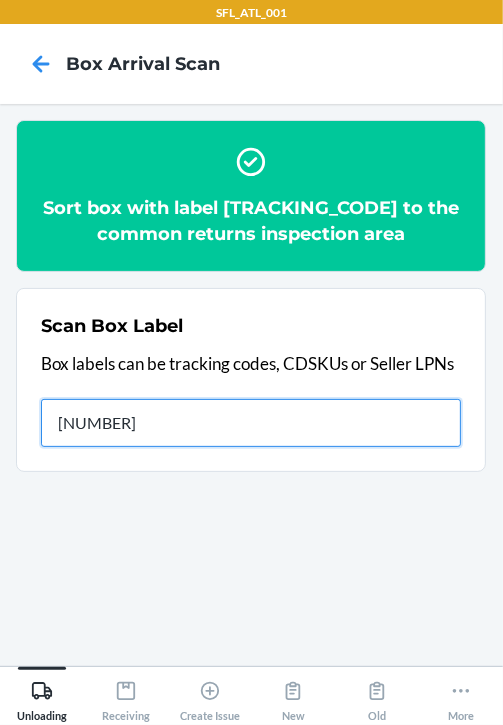 type on "[NUMBER]" 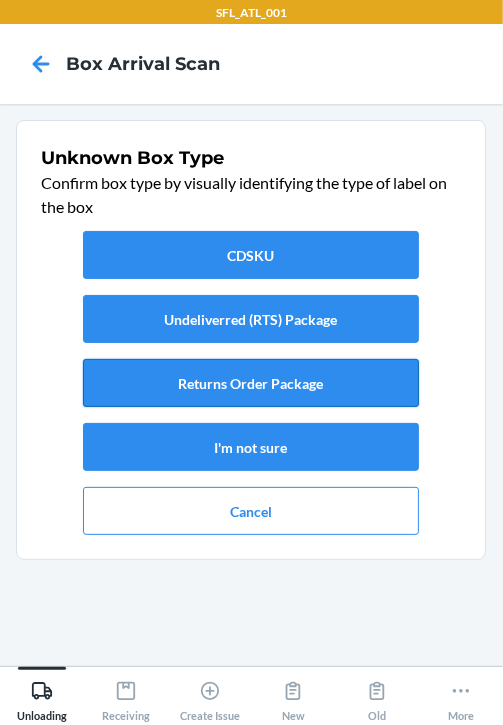 click on "Returns Order Package" at bounding box center (251, 383) 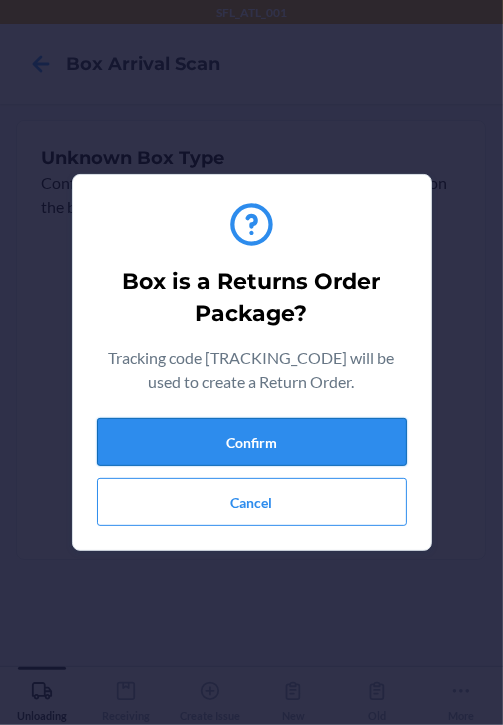 click on "Confirm" at bounding box center [252, 442] 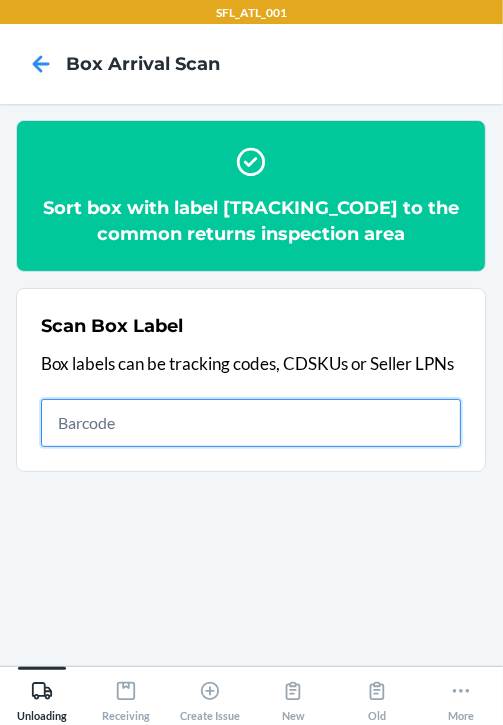 click at bounding box center (251, 423) 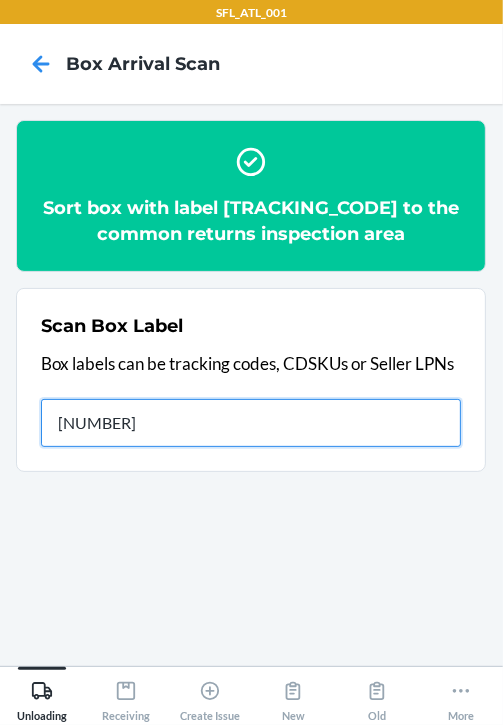 type on "[NUMBER]" 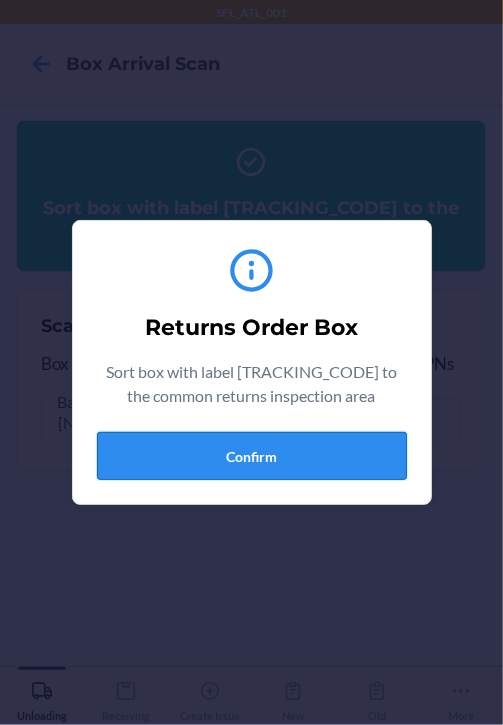 click on "Confirm" at bounding box center (252, 456) 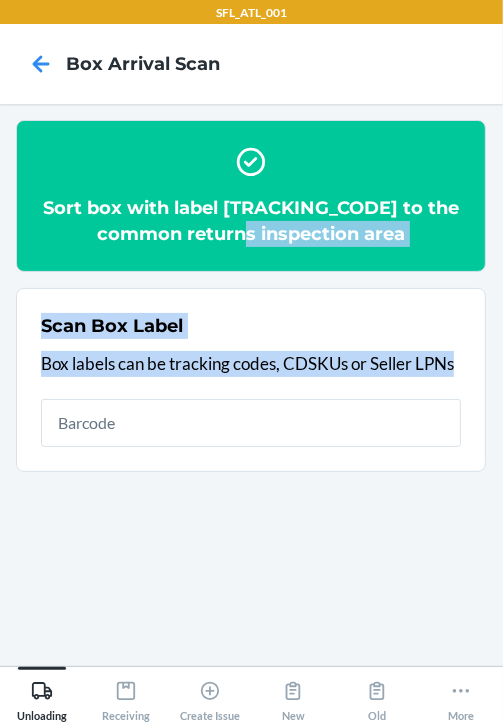 drag, startPoint x: 420, startPoint y: 164, endPoint x: 396, endPoint y: 146, distance: 30 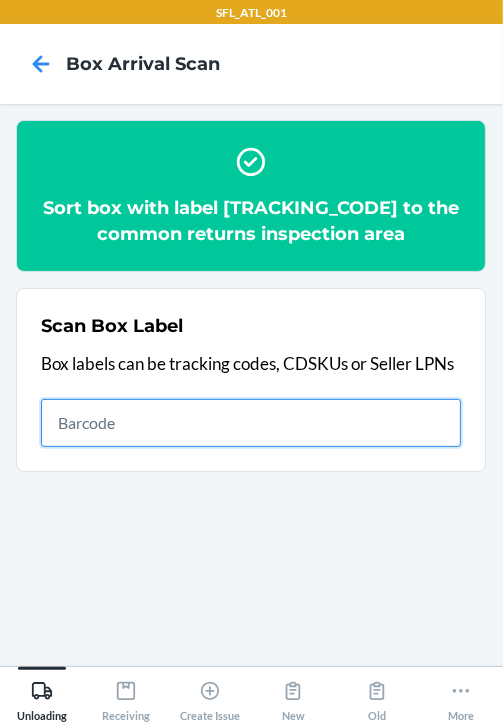 click at bounding box center (251, 423) 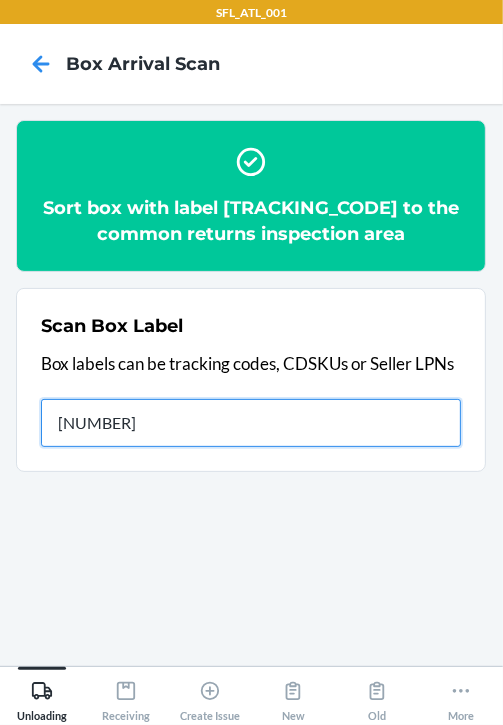 type on "[NUMBER]" 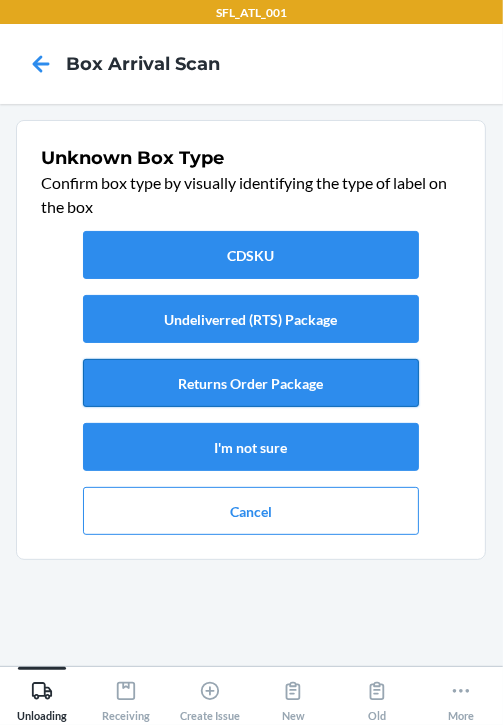 click on "Returns Order Package" at bounding box center (251, 383) 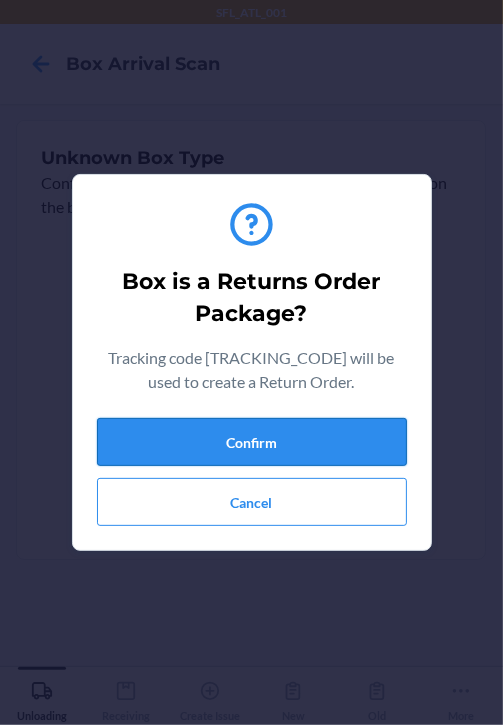 click on "Confirm" at bounding box center (252, 442) 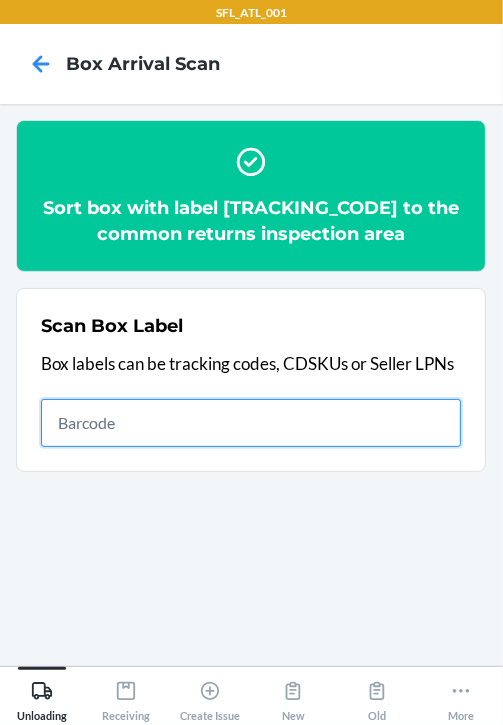 click at bounding box center (251, 423) 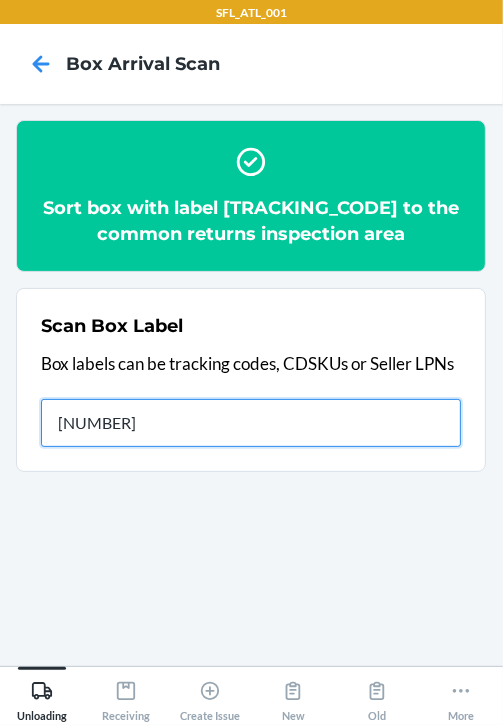 type on "[NUMBER]" 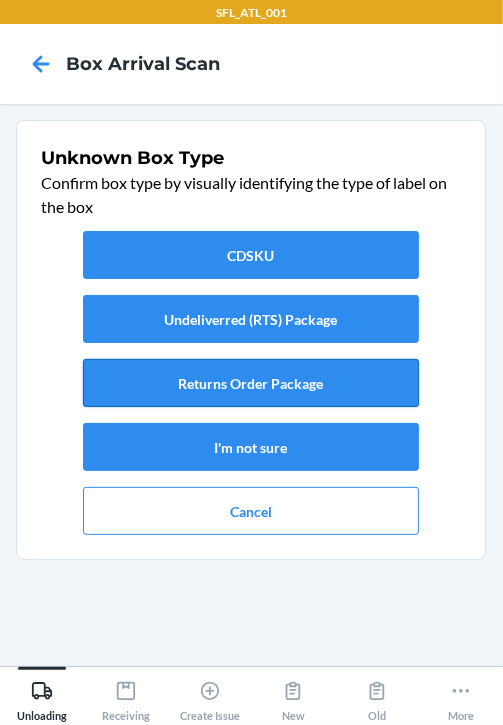 click on "Returns Order Package" at bounding box center [251, 383] 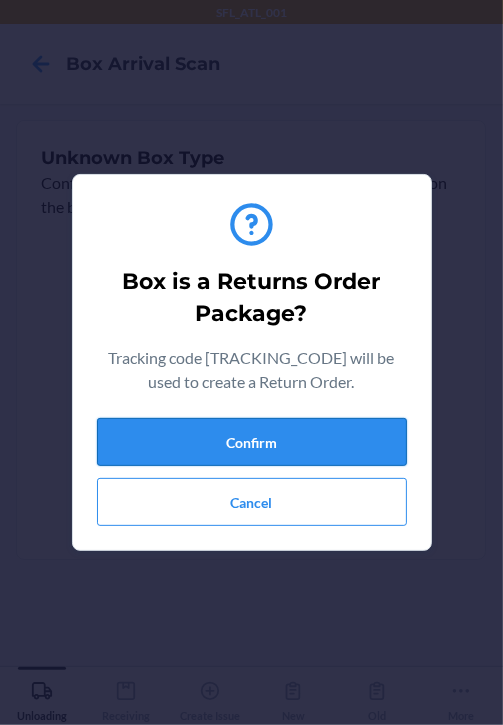 click on "Confirm" at bounding box center [252, 442] 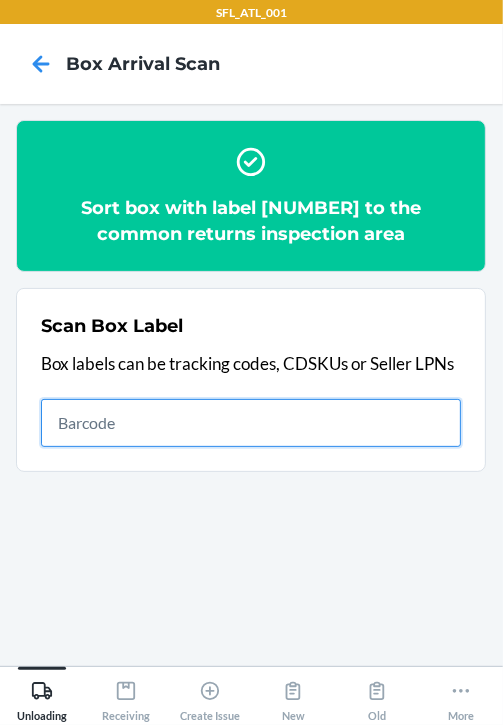 click at bounding box center [251, 423] 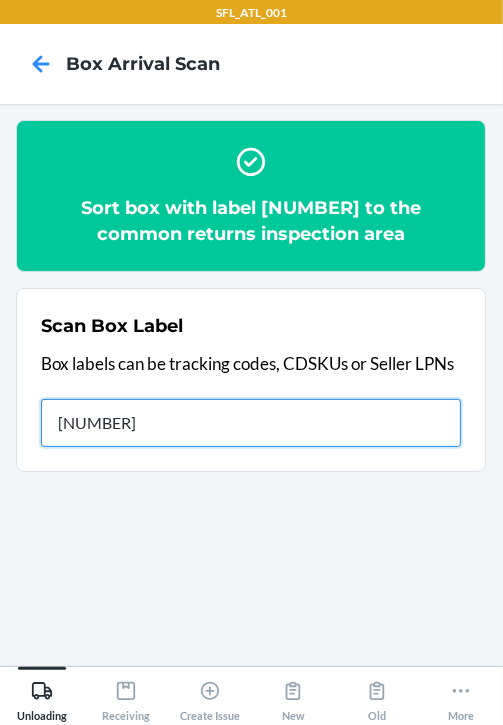 type on "[NUMBER]" 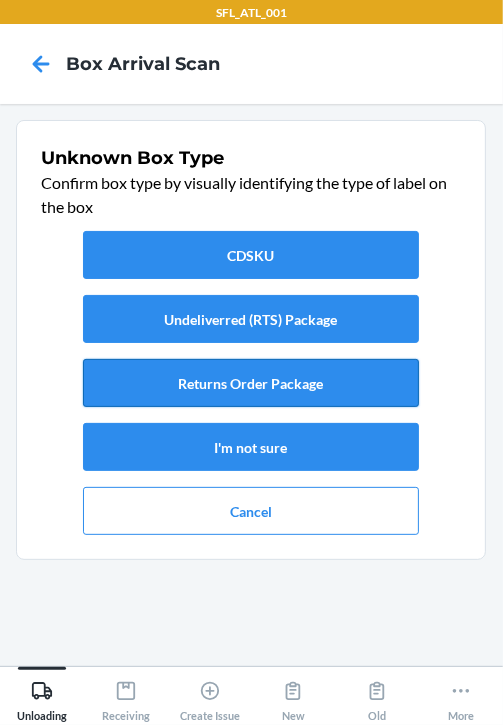 click on "Returns Order Package" at bounding box center [251, 383] 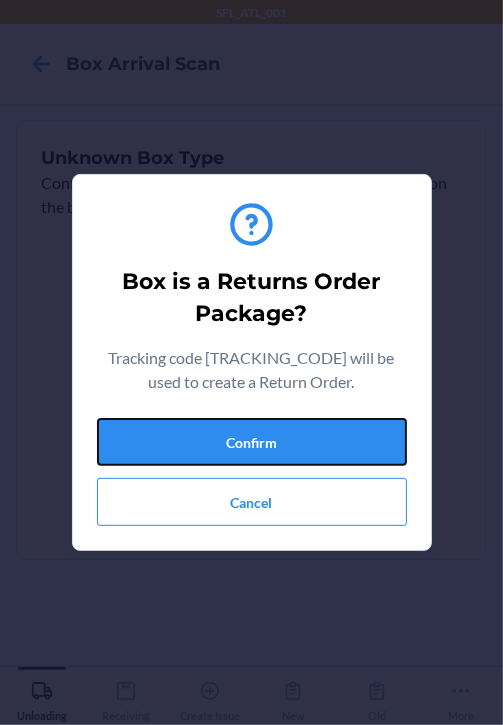 drag, startPoint x: 346, startPoint y: 432, endPoint x: 466, endPoint y: 487, distance: 132.00378 